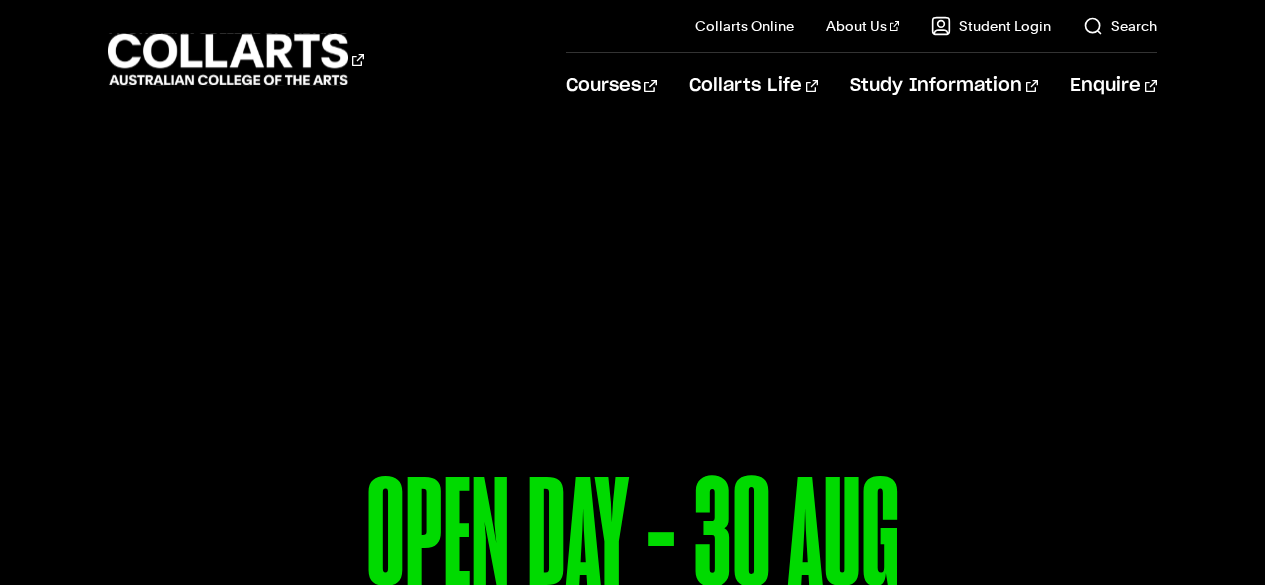 scroll, scrollTop: 158, scrollLeft: 0, axis: vertical 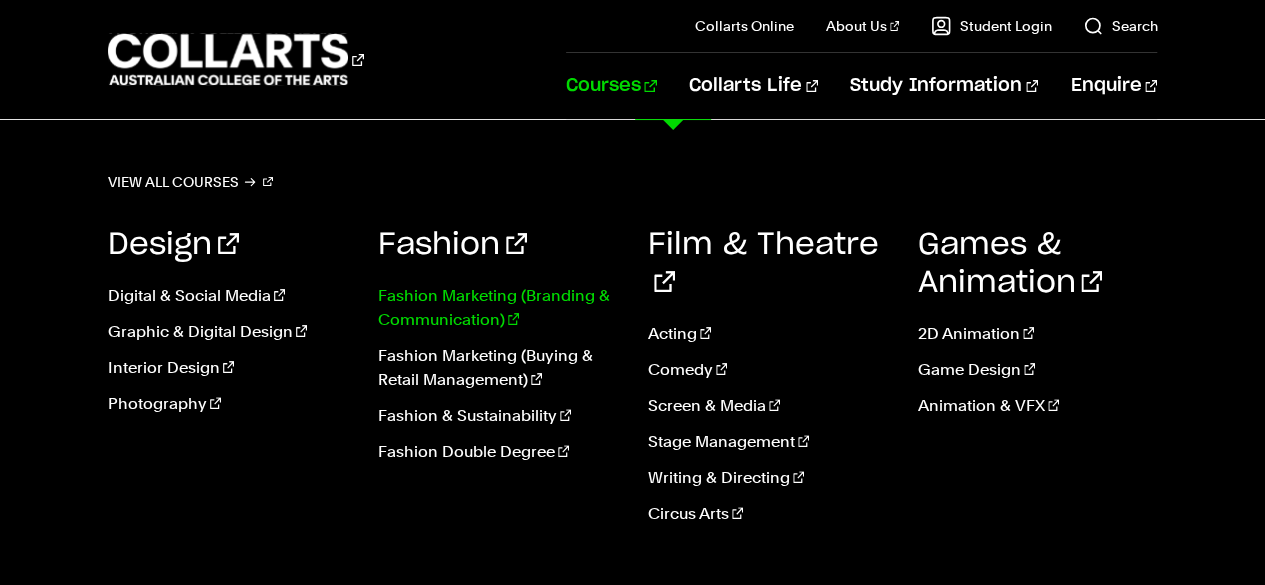 click on "Fashion Marketing (Branding & Communication)" at bounding box center [498, 308] 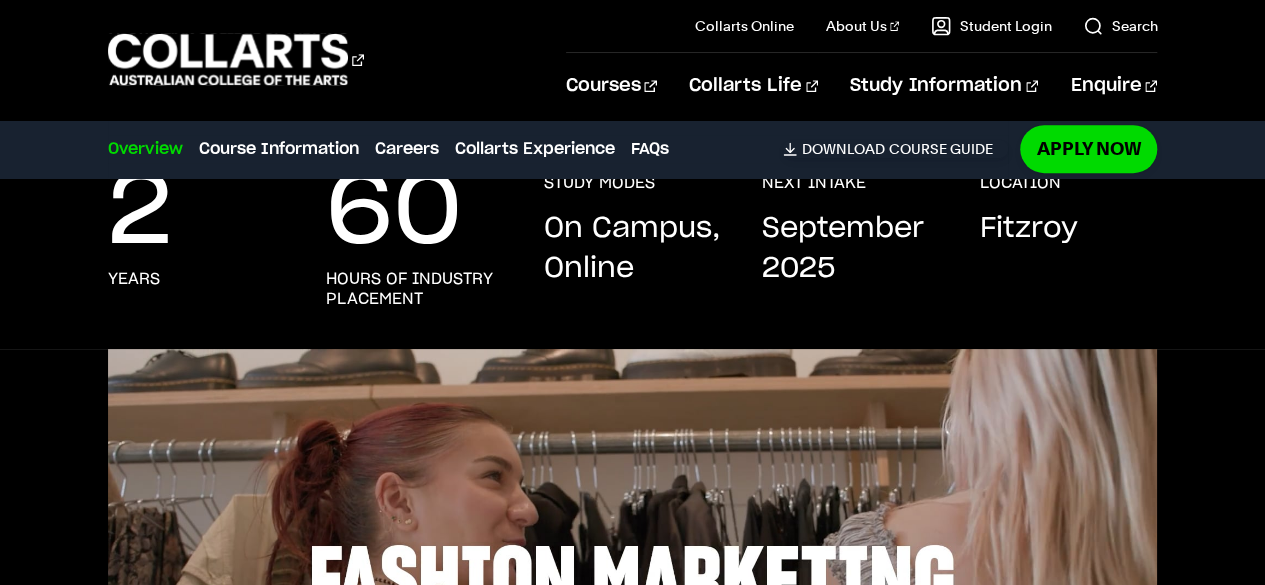 scroll, scrollTop: 0, scrollLeft: 0, axis: both 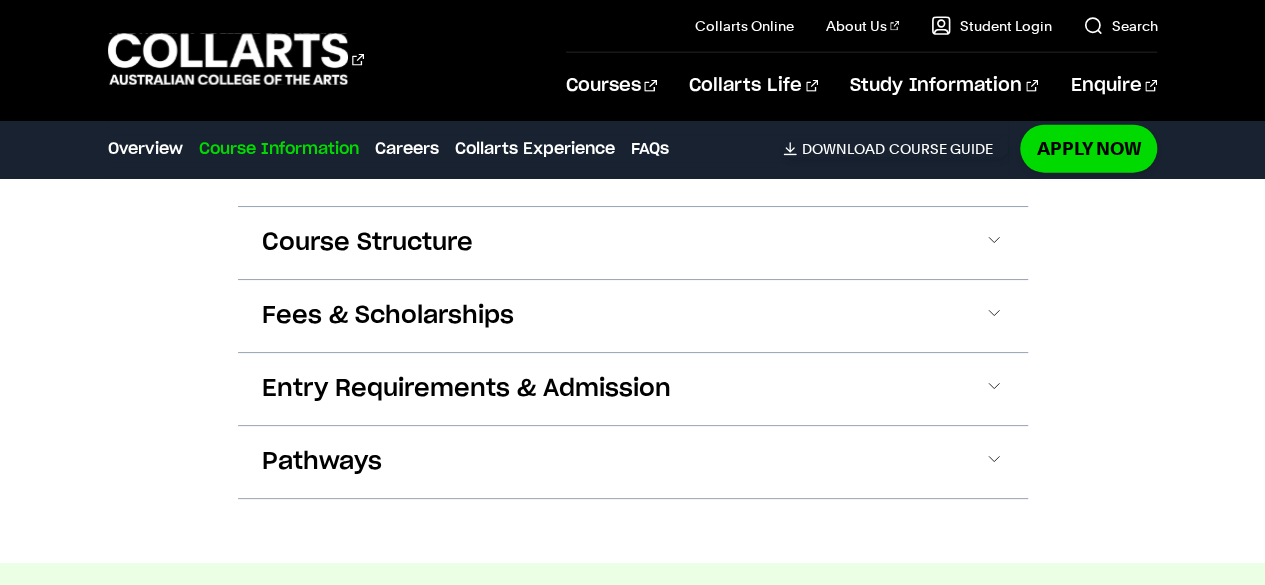 click on "Fees & Scholarships" at bounding box center (633, 316) 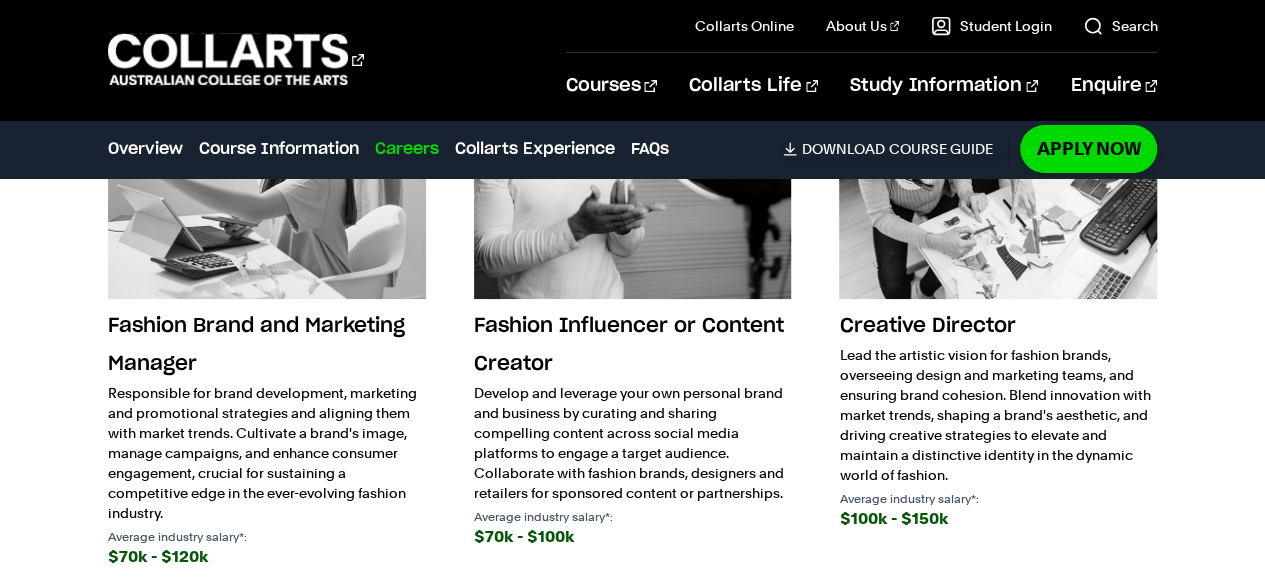 scroll, scrollTop: 3936, scrollLeft: 0, axis: vertical 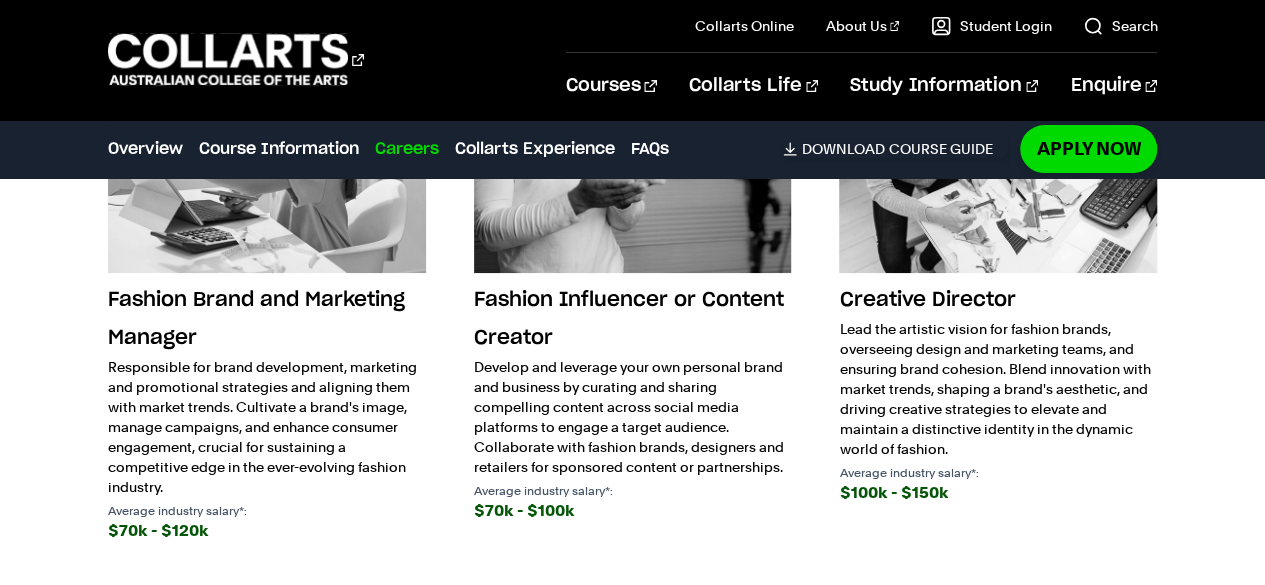 drag, startPoint x: 287, startPoint y: 347, endPoint x: 191, endPoint y: 570, distance: 242.78592 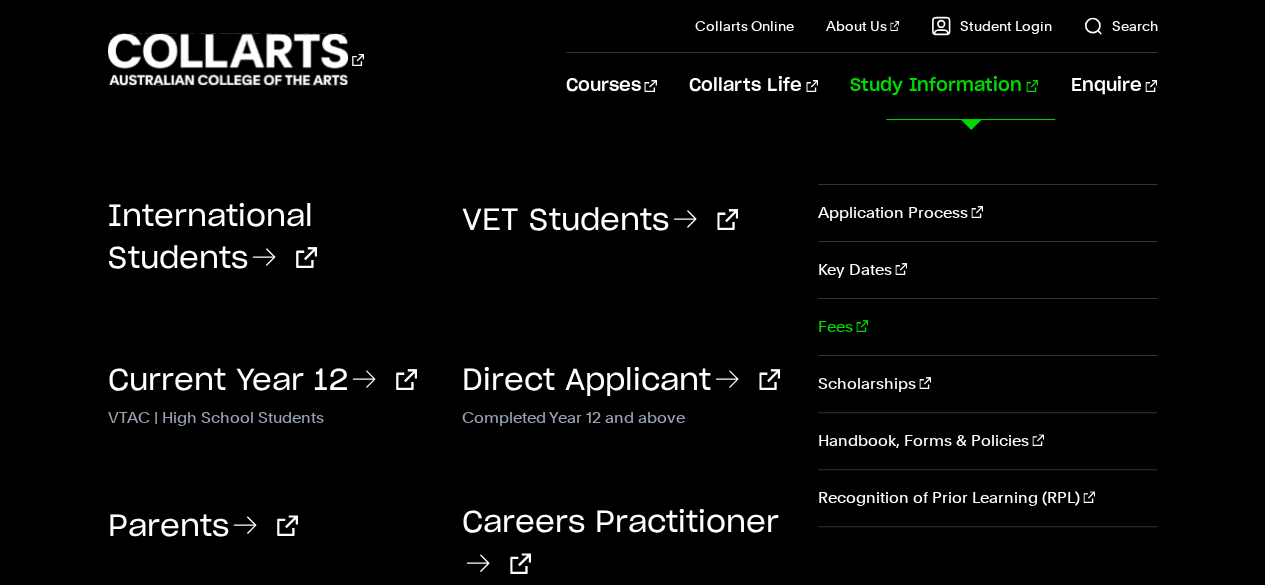 scroll, scrollTop: 102, scrollLeft: 0, axis: vertical 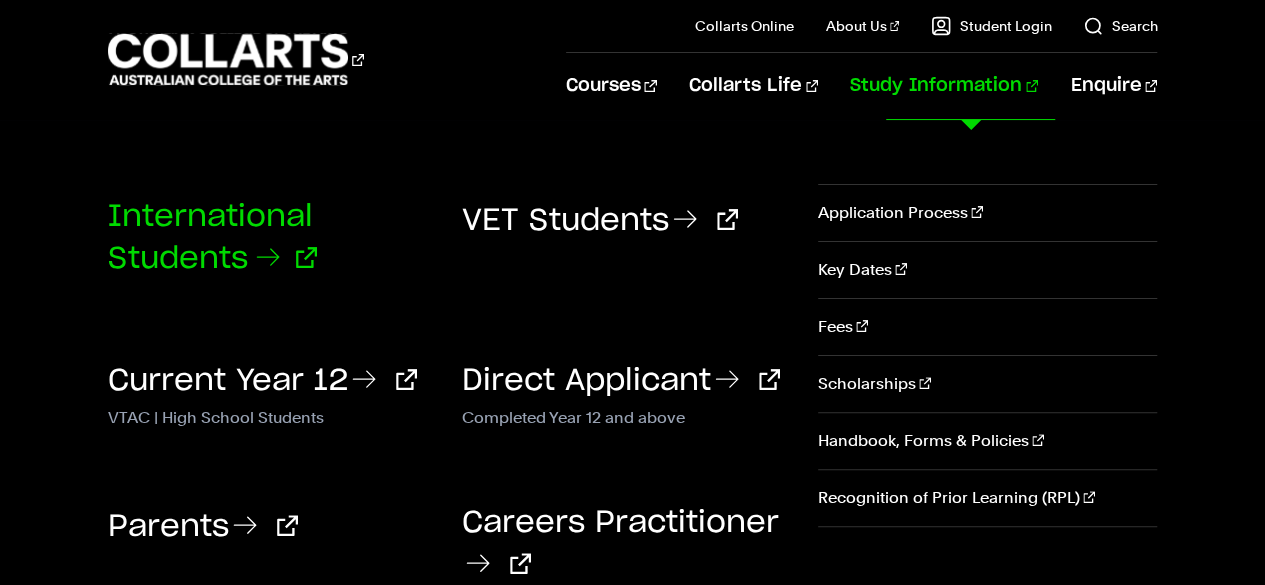 click 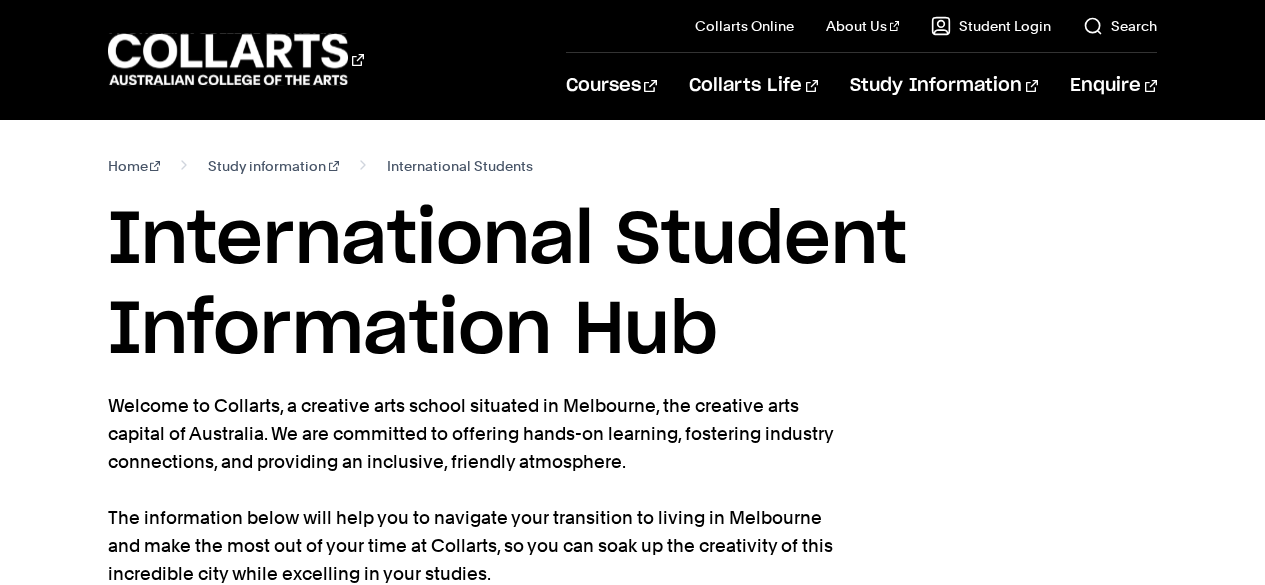 scroll, scrollTop: 430, scrollLeft: 0, axis: vertical 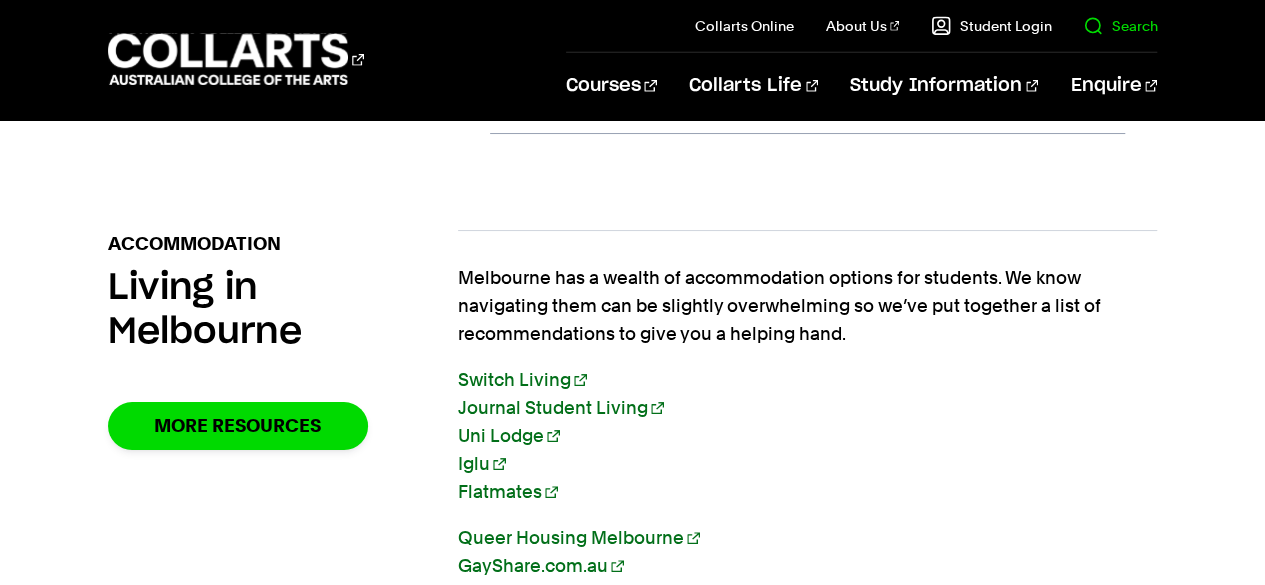 click on "Search" at bounding box center (1120, 26) 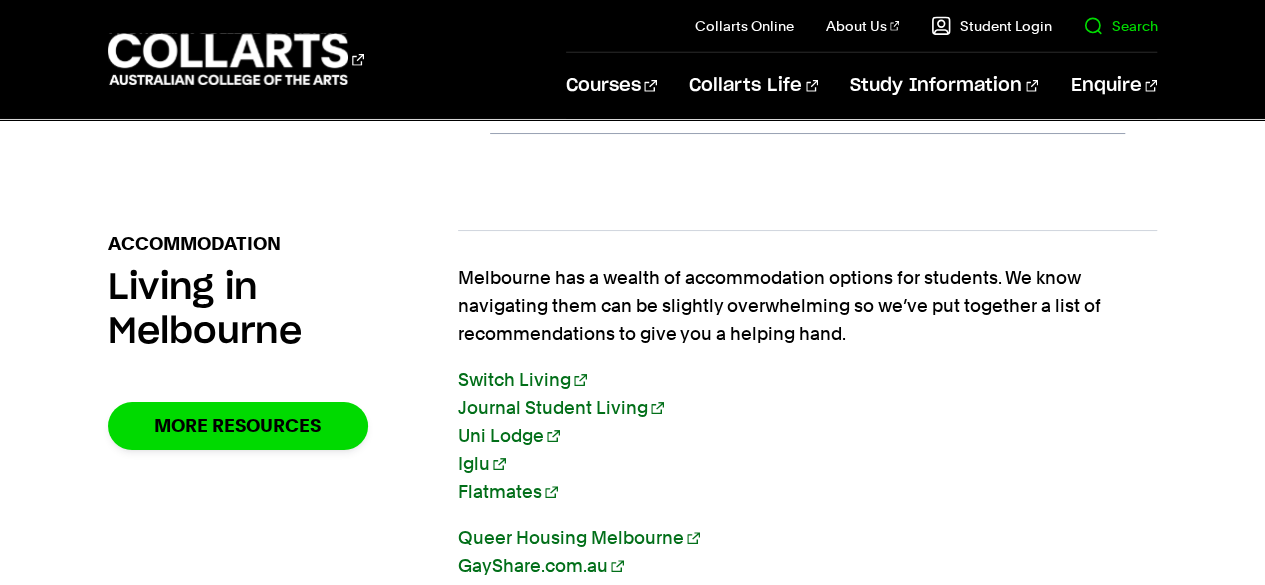 scroll, scrollTop: 0, scrollLeft: 0, axis: both 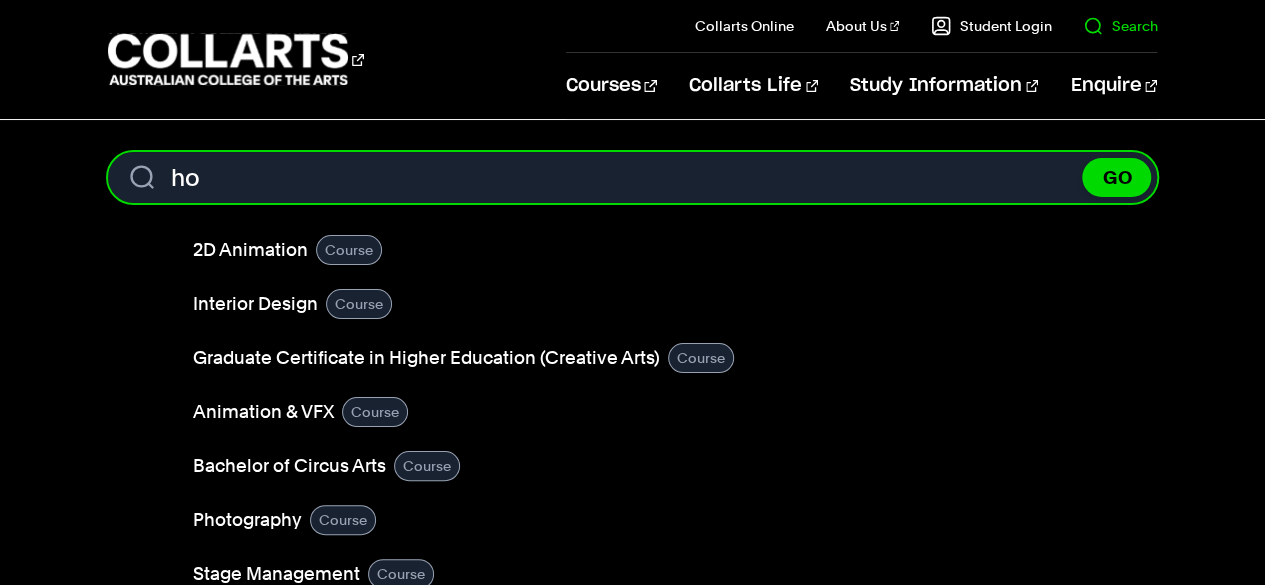 type on "h" 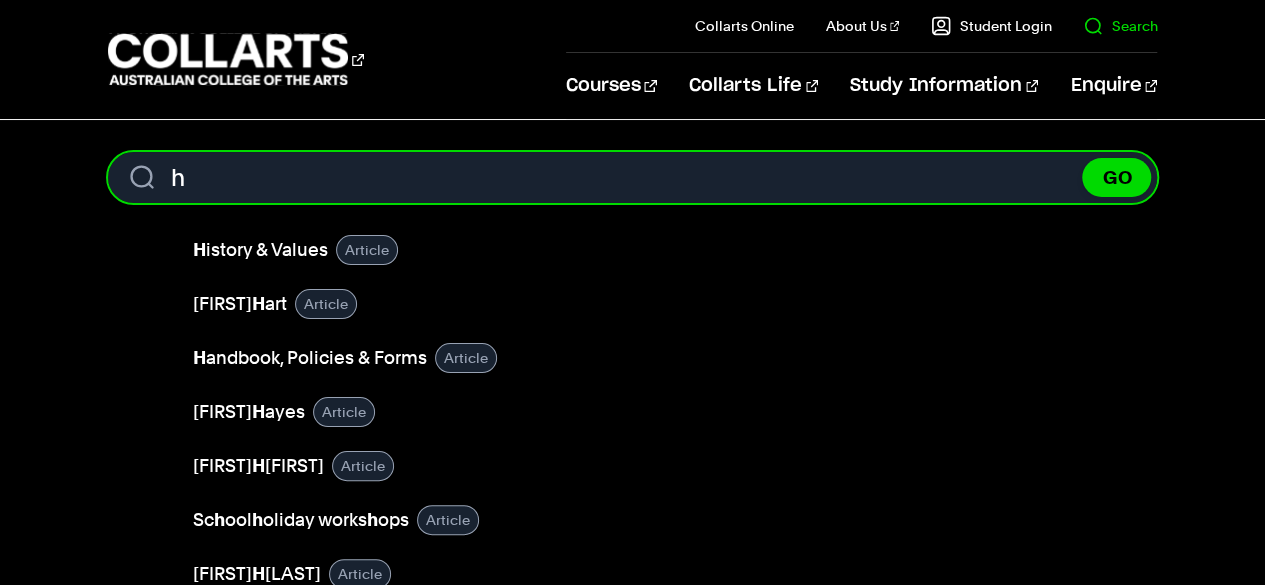 type 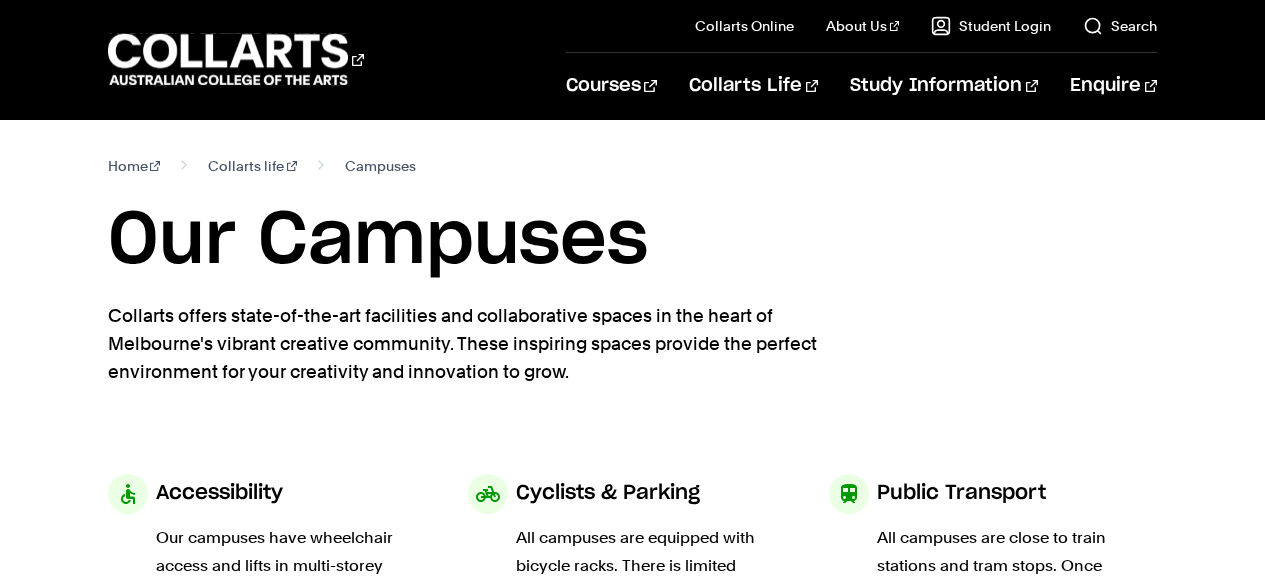 scroll, scrollTop: 593, scrollLeft: 0, axis: vertical 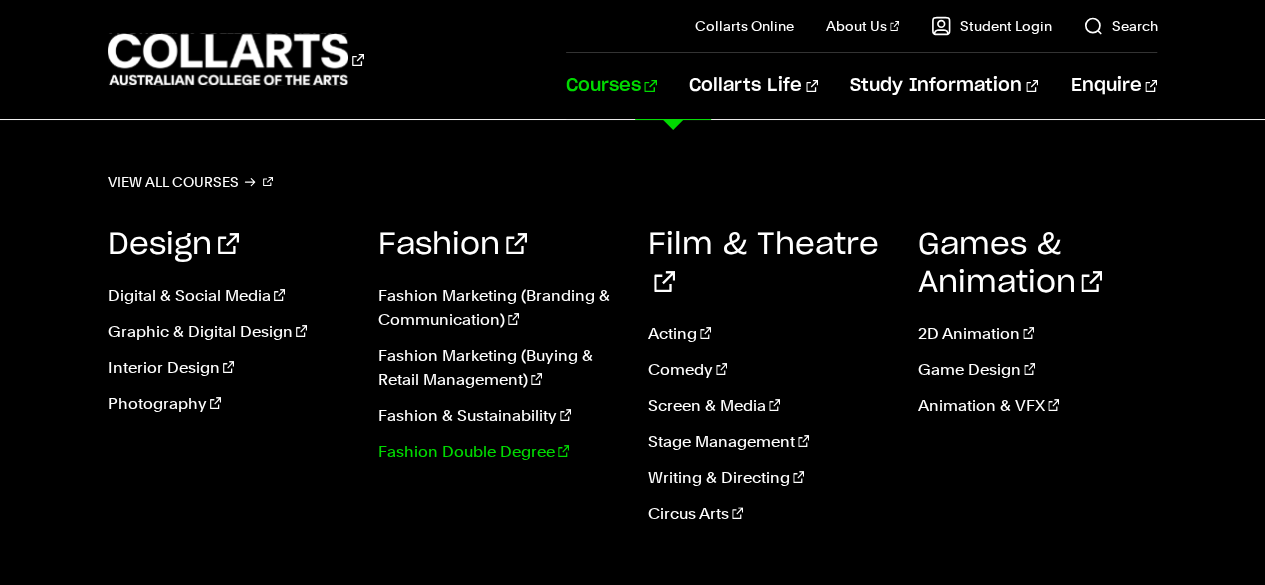 click on "Fashion Double Degree" at bounding box center (498, 452) 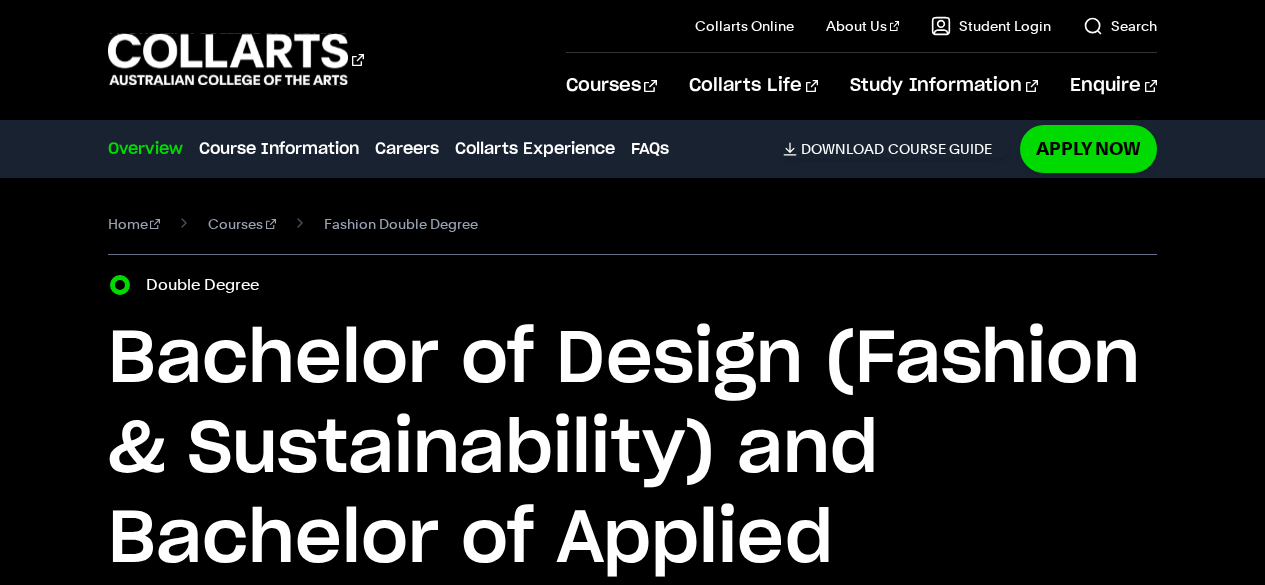 scroll, scrollTop: 605, scrollLeft: 0, axis: vertical 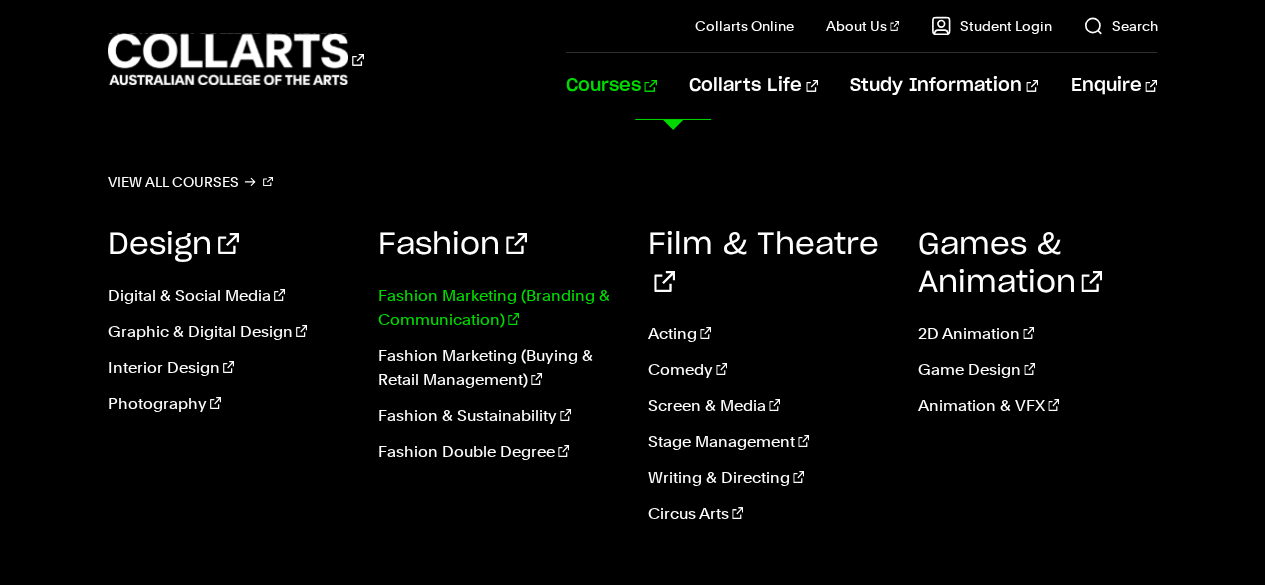 click on "Fashion Marketing (Branding & Communication)" at bounding box center (498, 308) 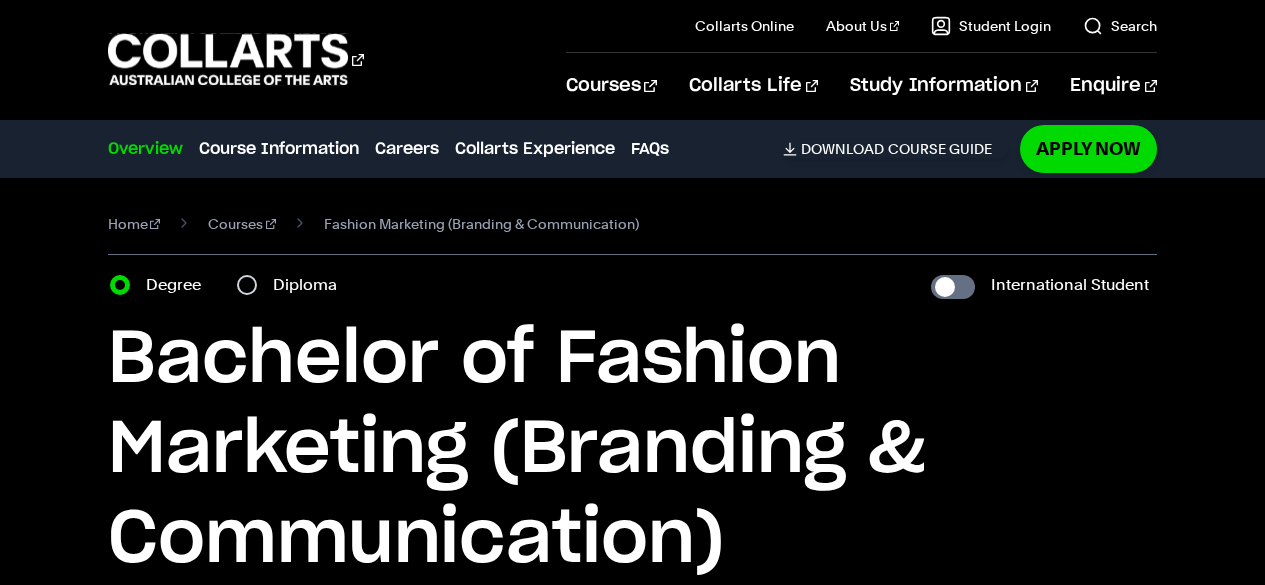 scroll, scrollTop: 1292, scrollLeft: 0, axis: vertical 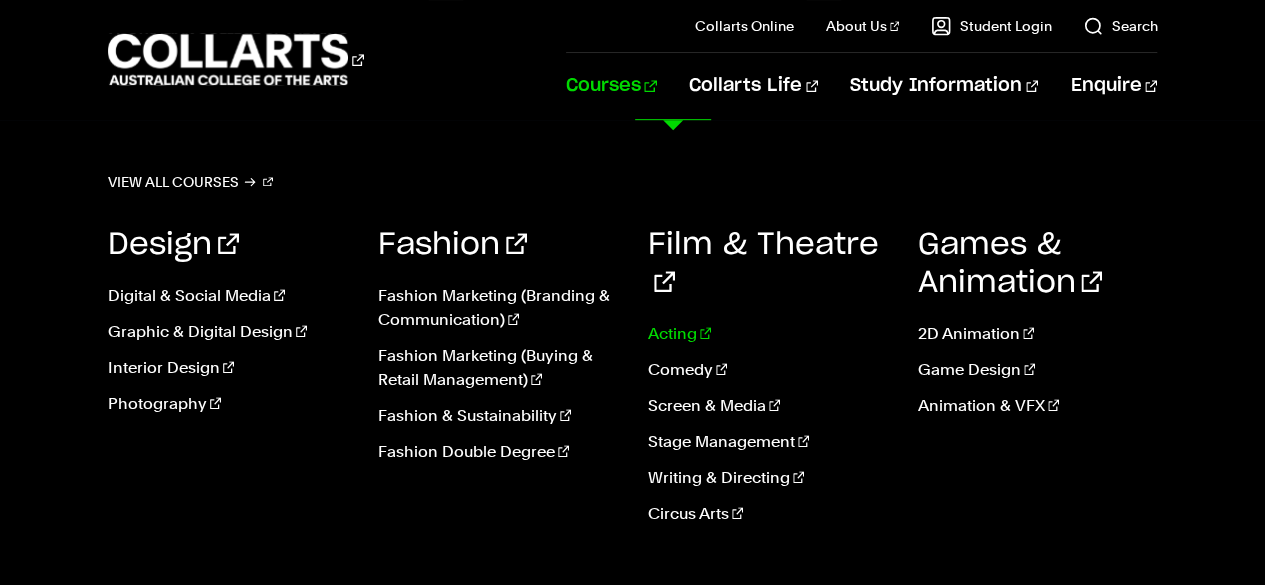 click on "Acting" at bounding box center [768, 334] 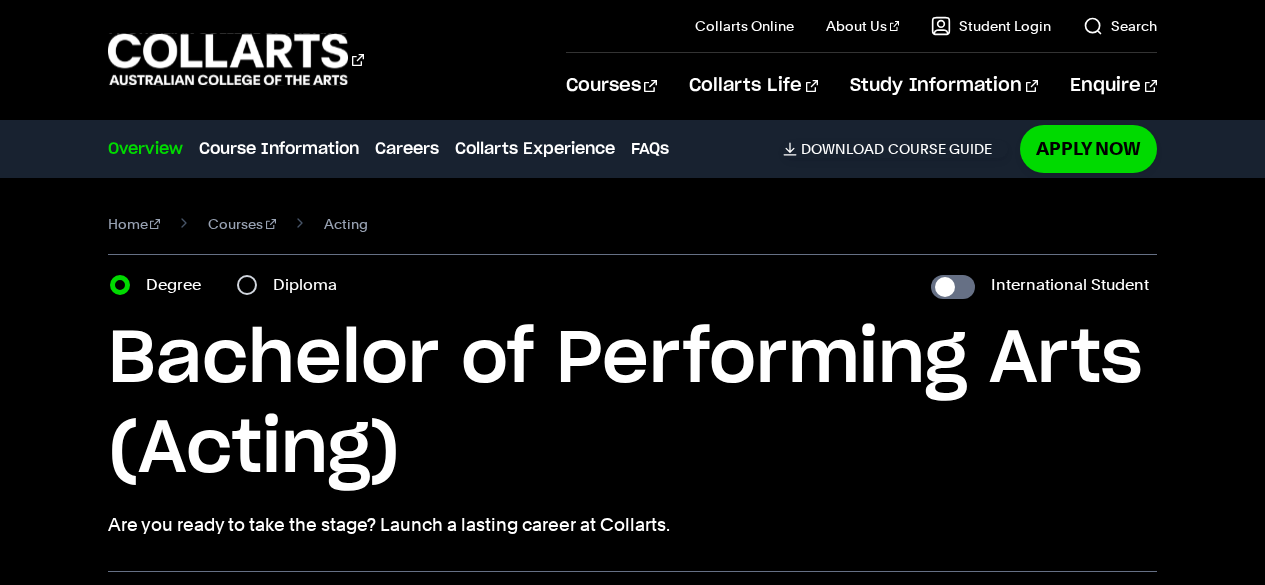 scroll, scrollTop: 698, scrollLeft: 0, axis: vertical 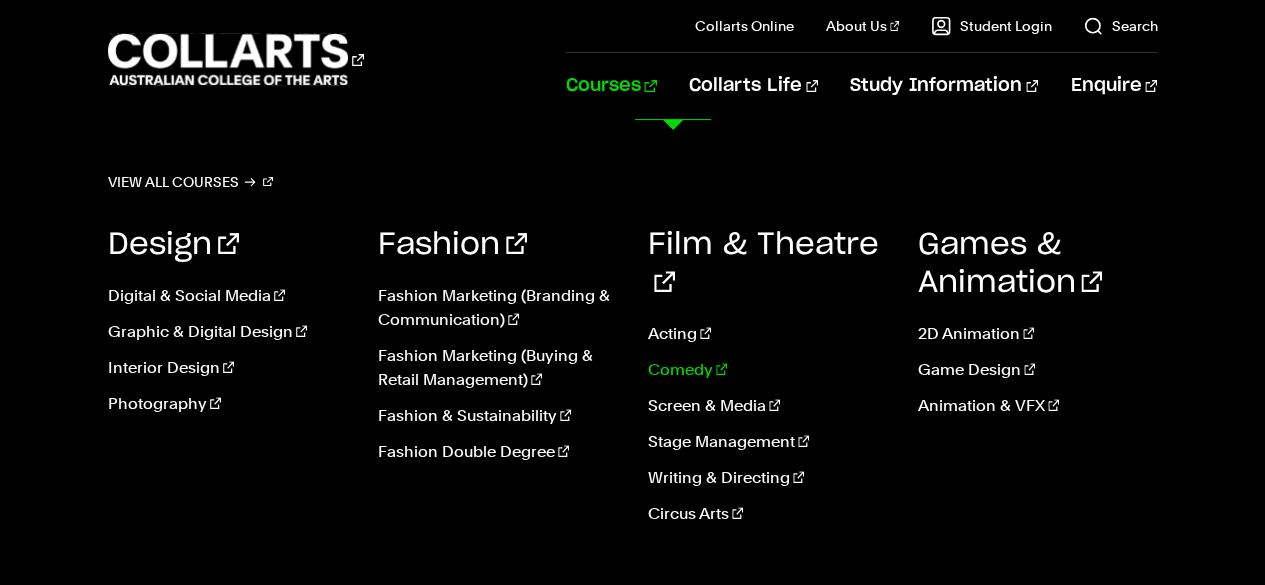 click on "Comedy" at bounding box center [768, 370] 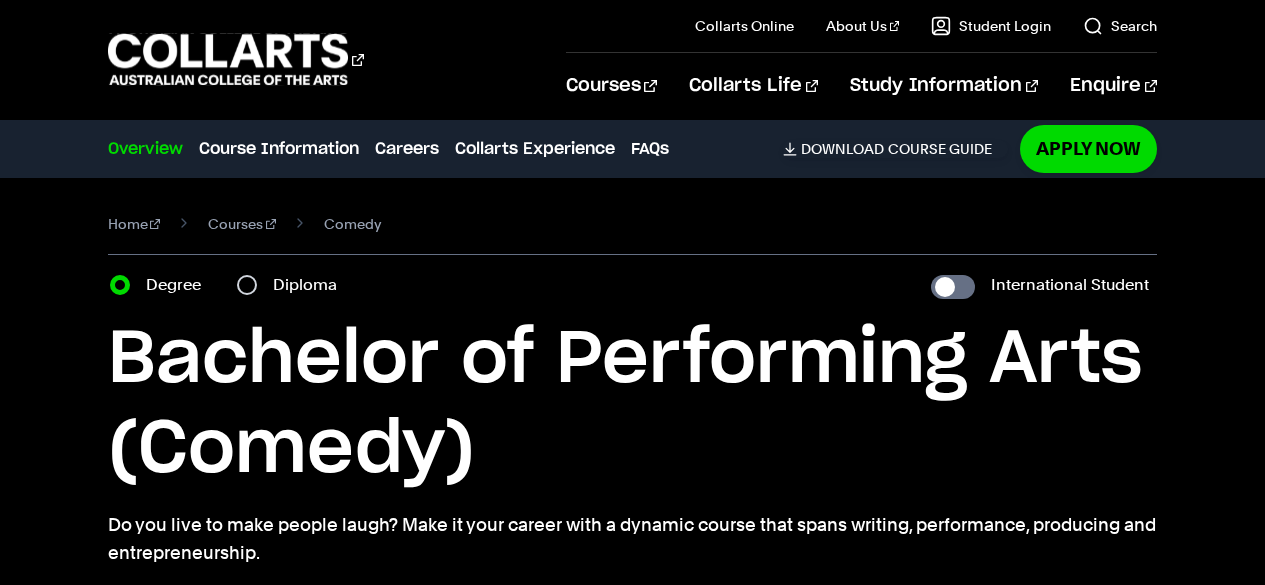 scroll, scrollTop: 61, scrollLeft: 0, axis: vertical 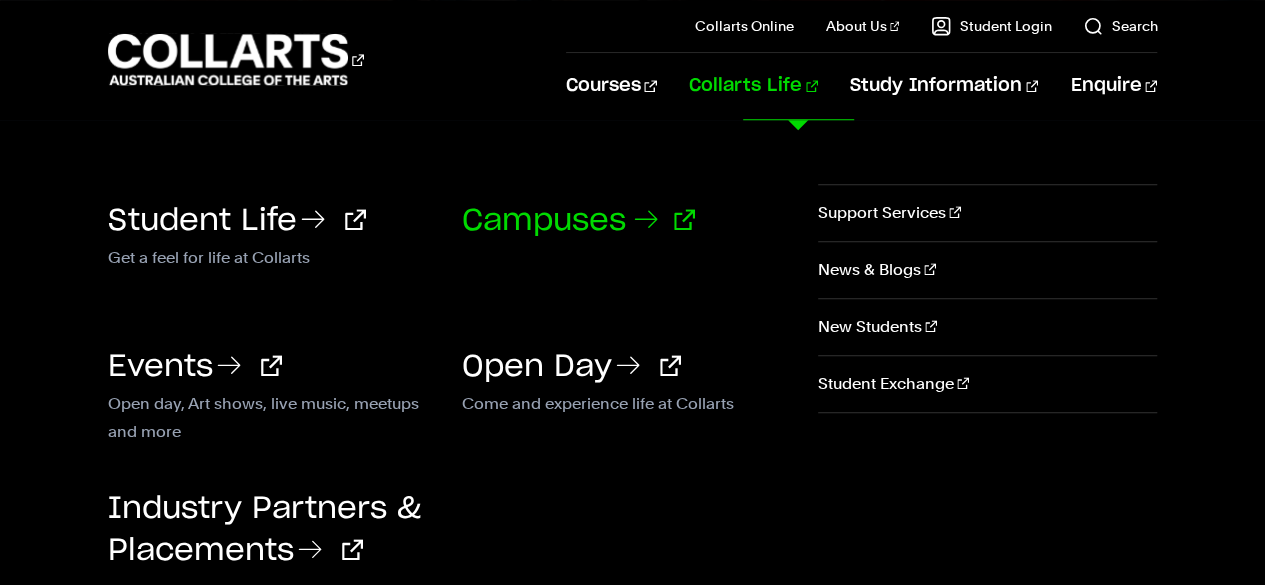 click on "Campuses" at bounding box center (578, 221) 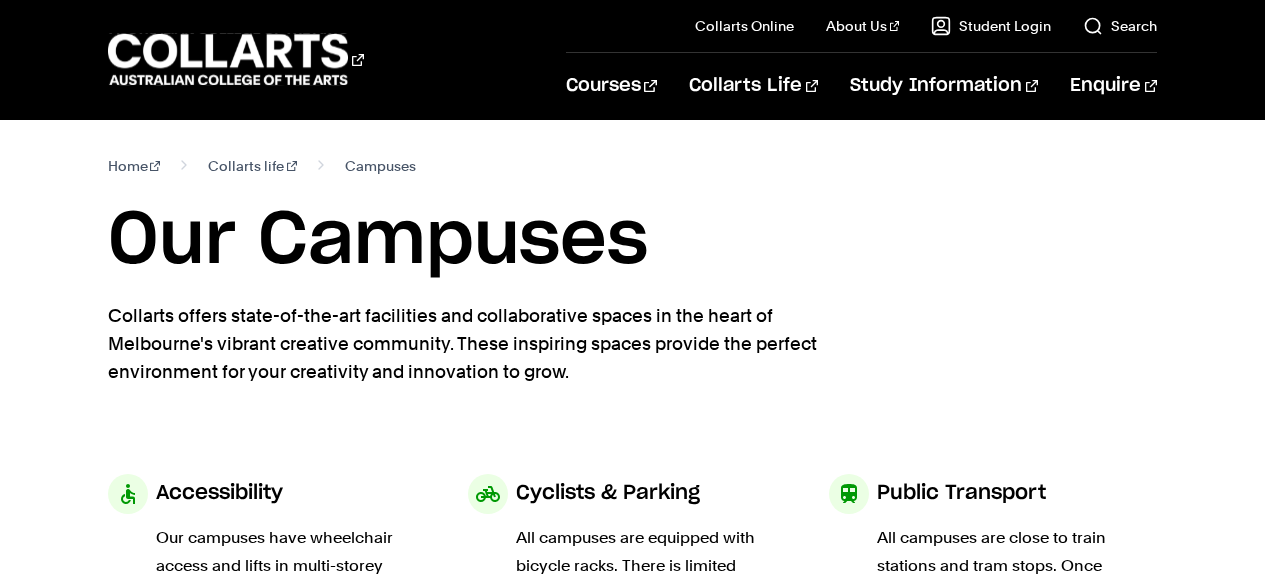 scroll, scrollTop: 193, scrollLeft: 0, axis: vertical 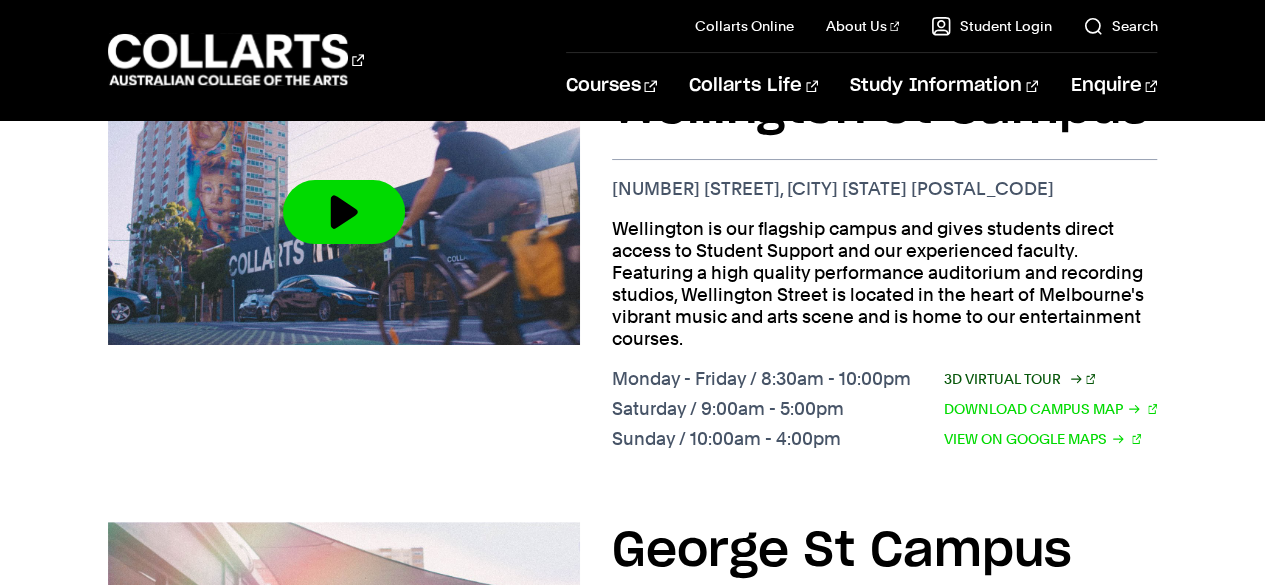 click on "3D Virtual Tour" at bounding box center (1020, 379) 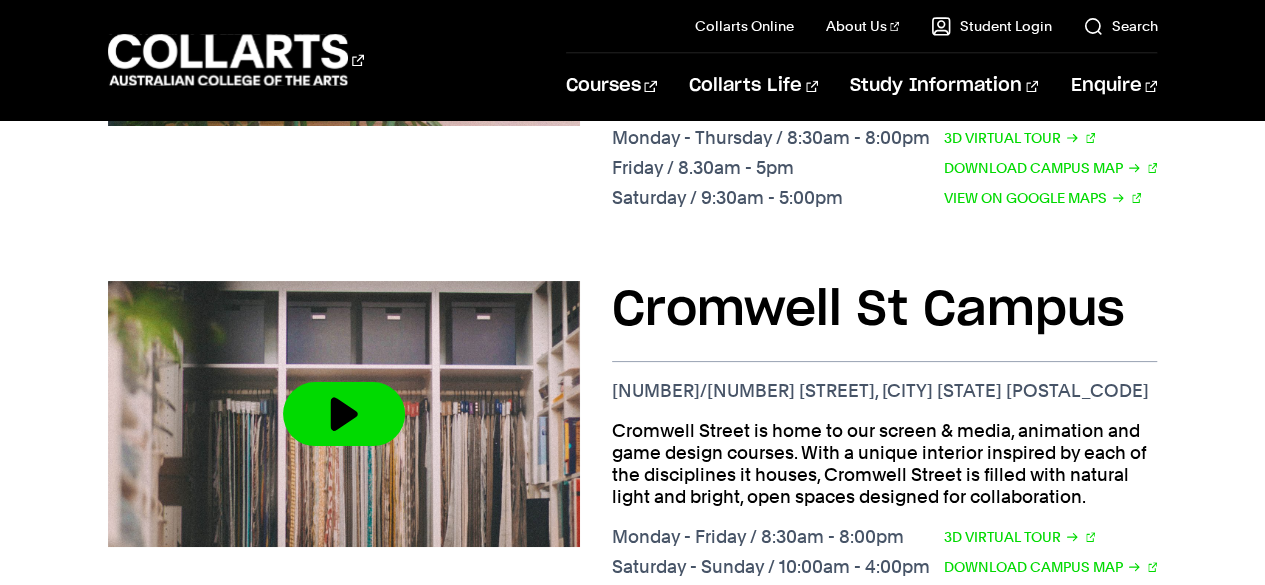 scroll, scrollTop: 1635, scrollLeft: 0, axis: vertical 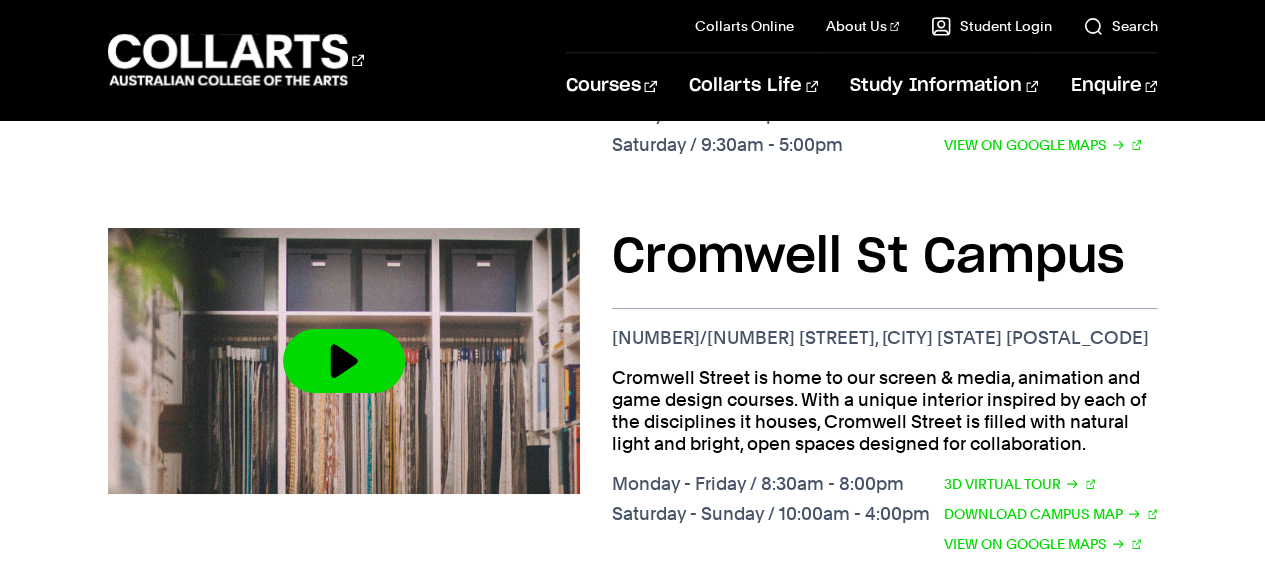 drag, startPoint x: 751, startPoint y: 353, endPoint x: 772, endPoint y: 323, distance: 36.619667 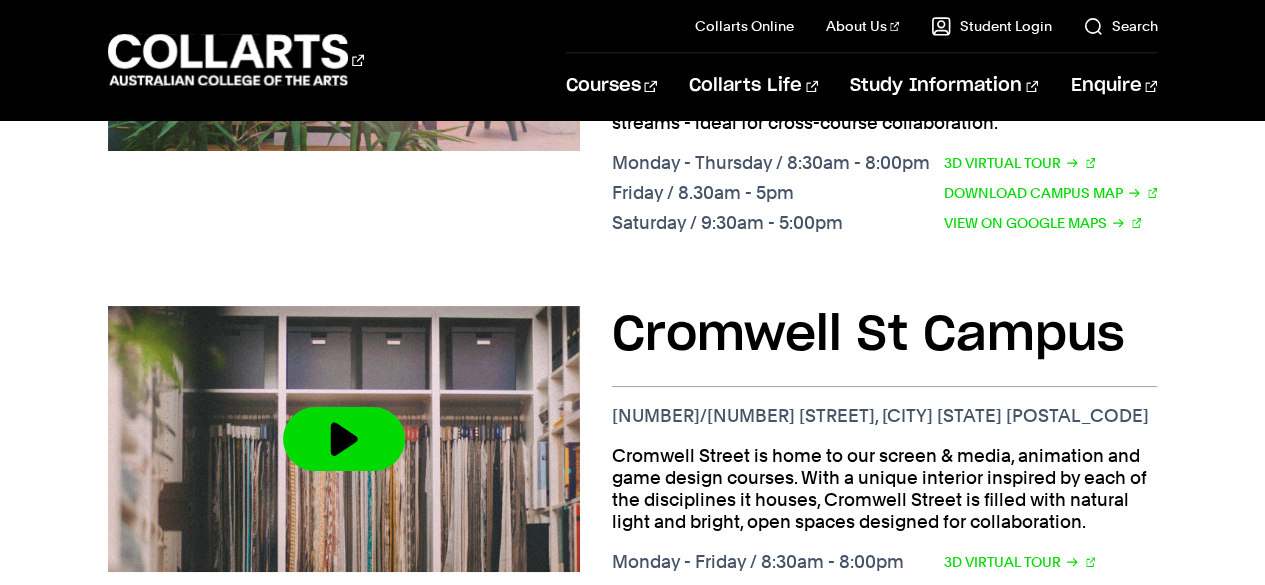scroll, scrollTop: 1665, scrollLeft: 0, axis: vertical 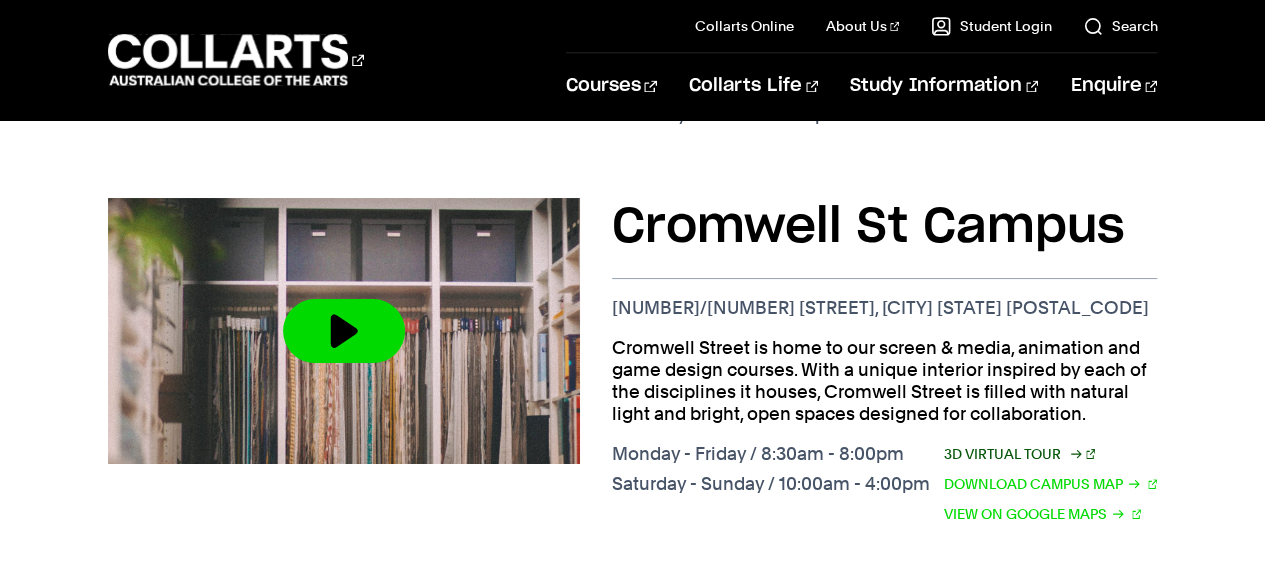 click on "3D Virtual Tour" at bounding box center [1020, 454] 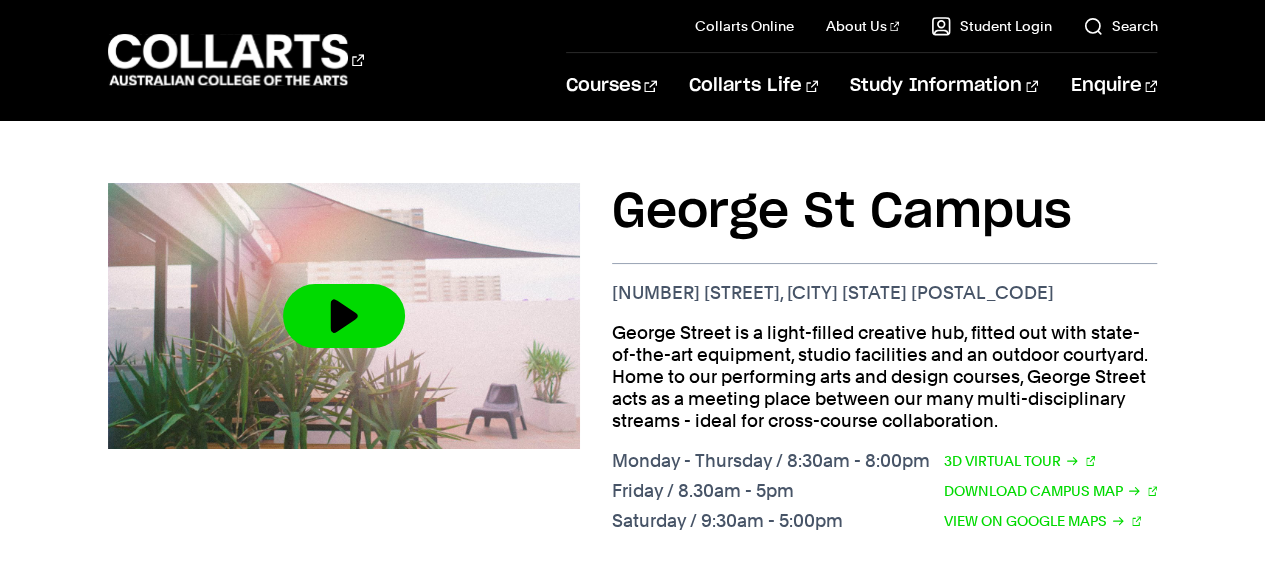 scroll, scrollTop: 1258, scrollLeft: 0, axis: vertical 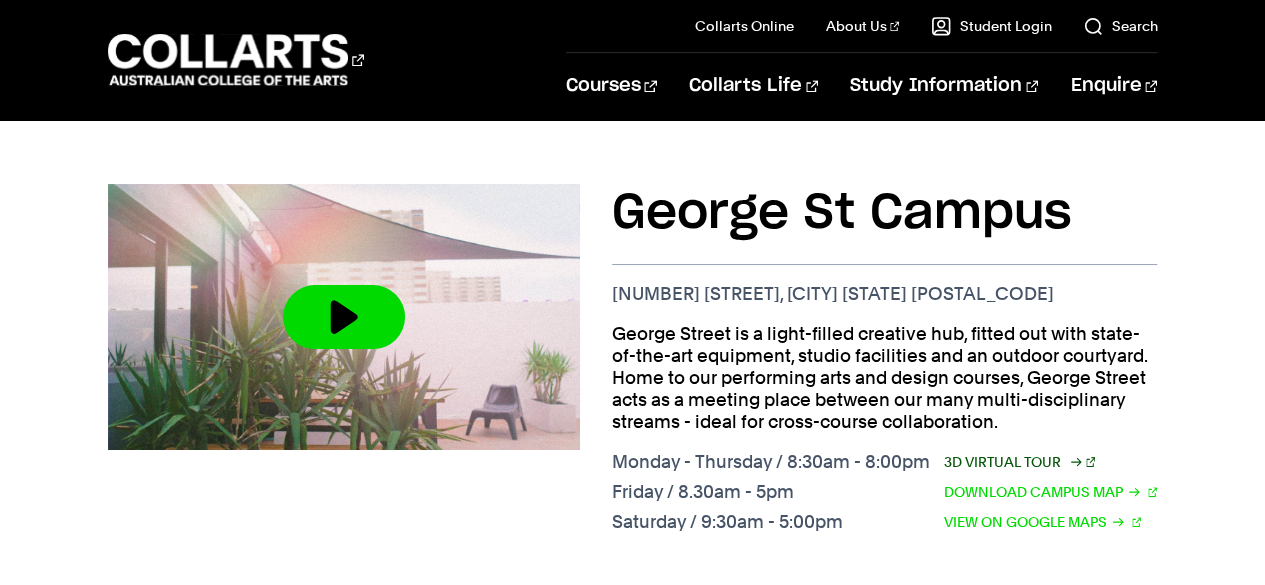 click on "3D Virtual Tour" at bounding box center [1020, 462] 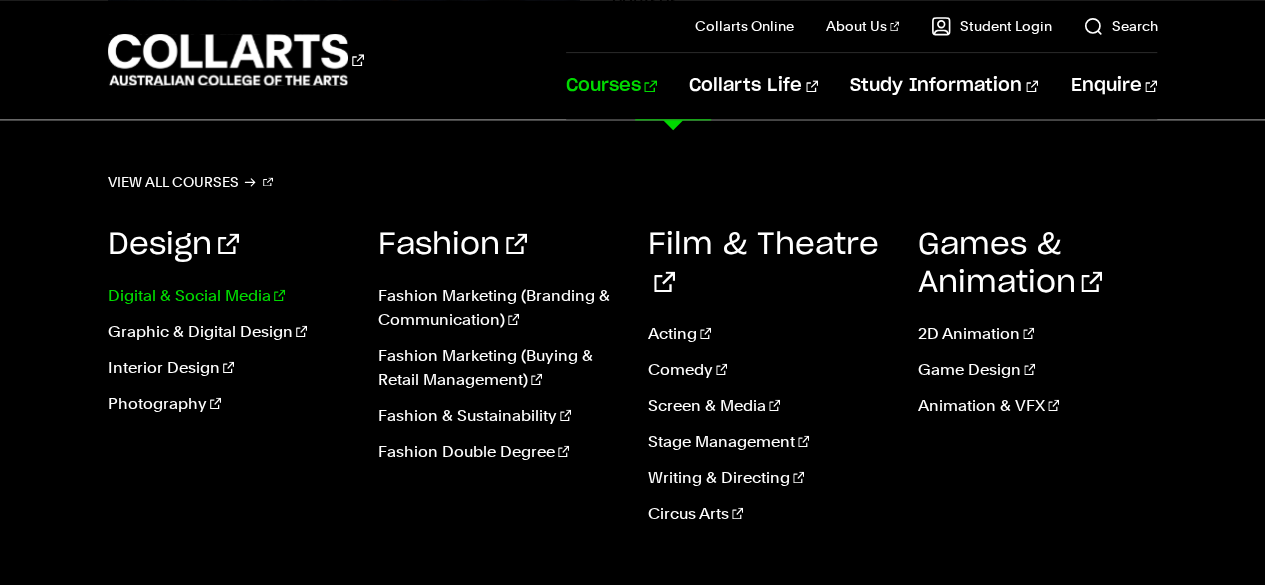 click on "Digital & Social Media" at bounding box center (228, 296) 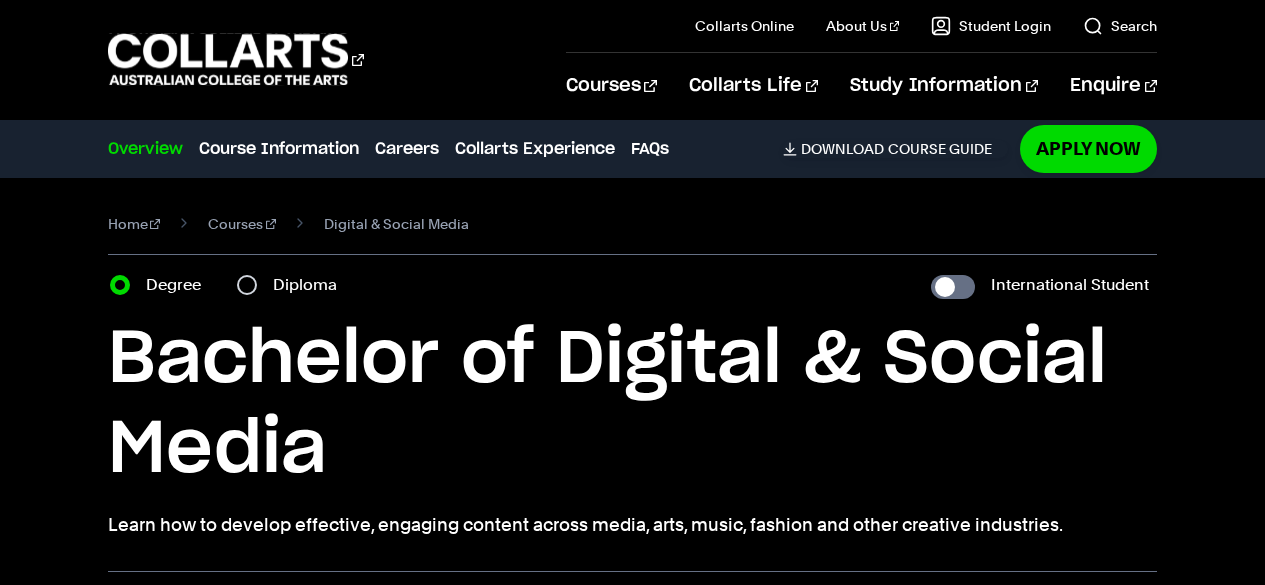 scroll, scrollTop: 334, scrollLeft: 0, axis: vertical 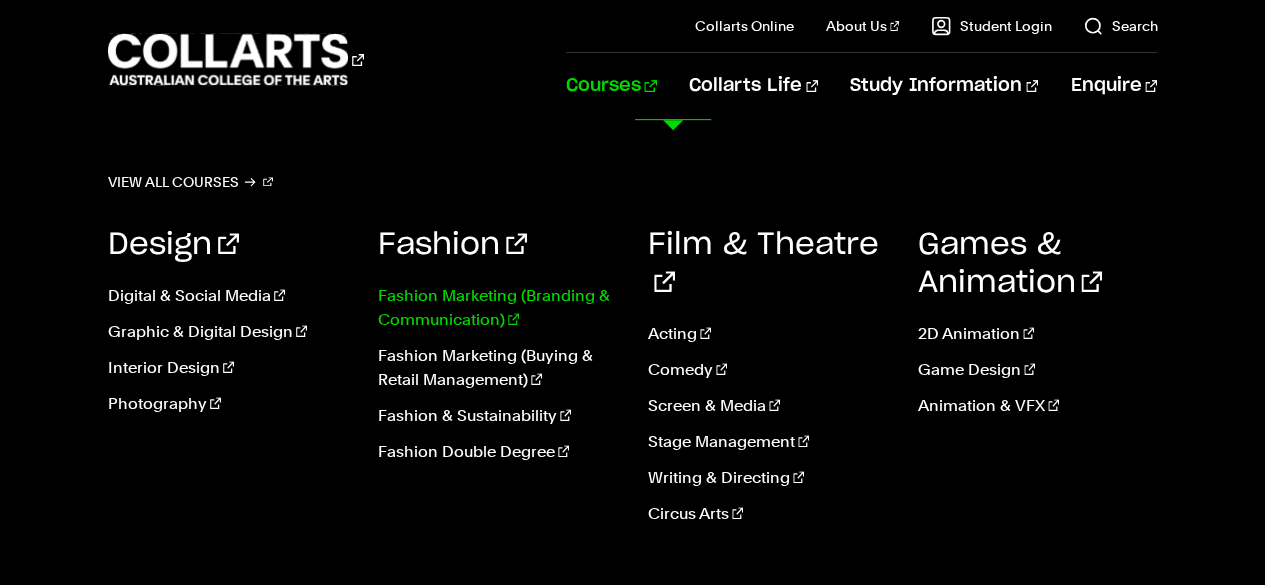 click on "Fashion Marketing (Branding & Communication)" at bounding box center (498, 308) 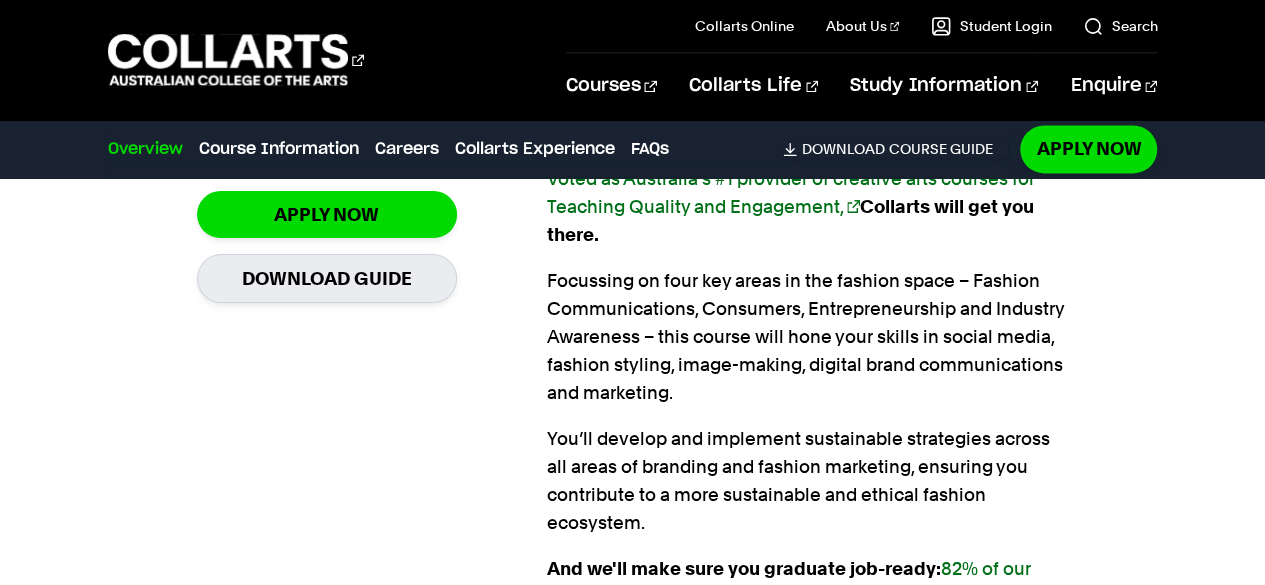scroll, scrollTop: 1593, scrollLeft: 0, axis: vertical 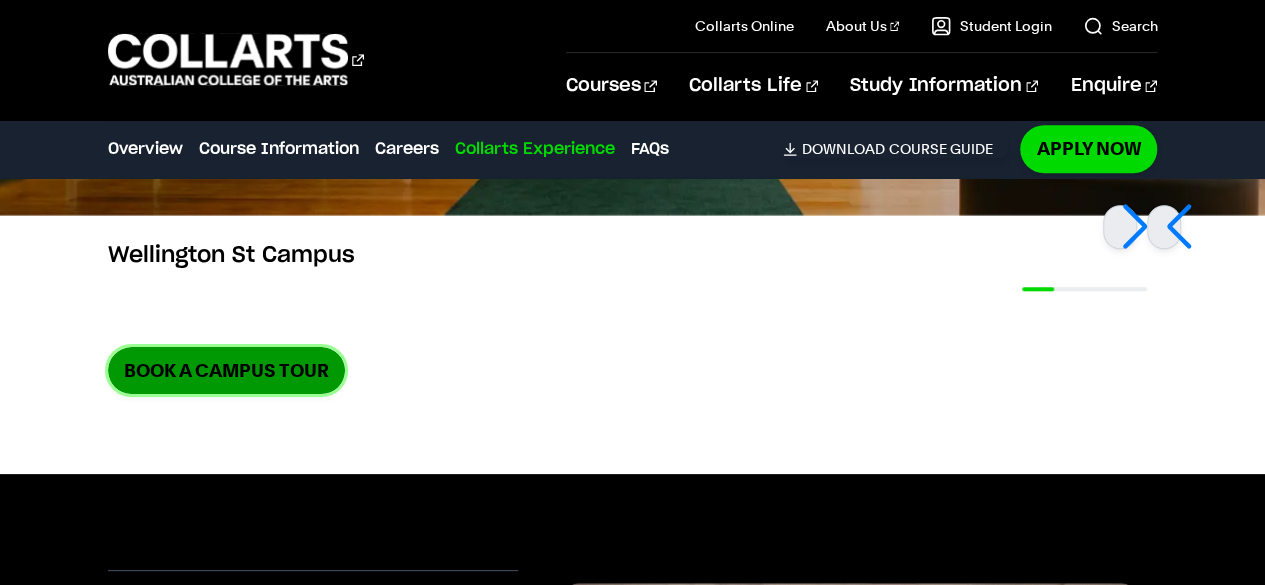 click on "Book a Campus Tour" at bounding box center (226, 370) 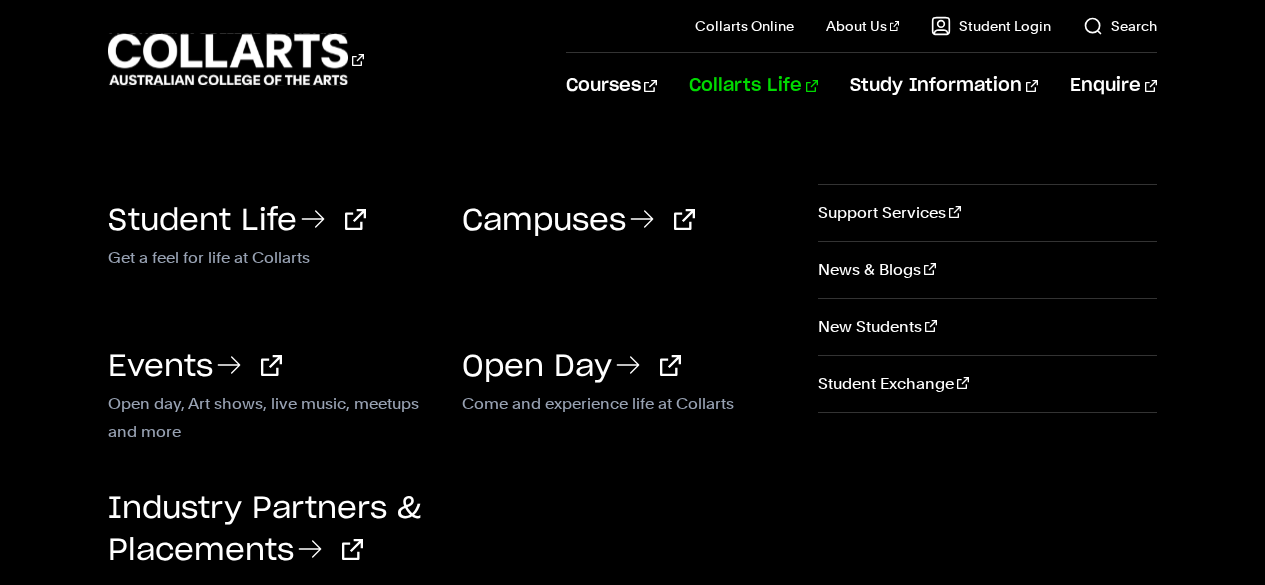 scroll, scrollTop: 0, scrollLeft: 0, axis: both 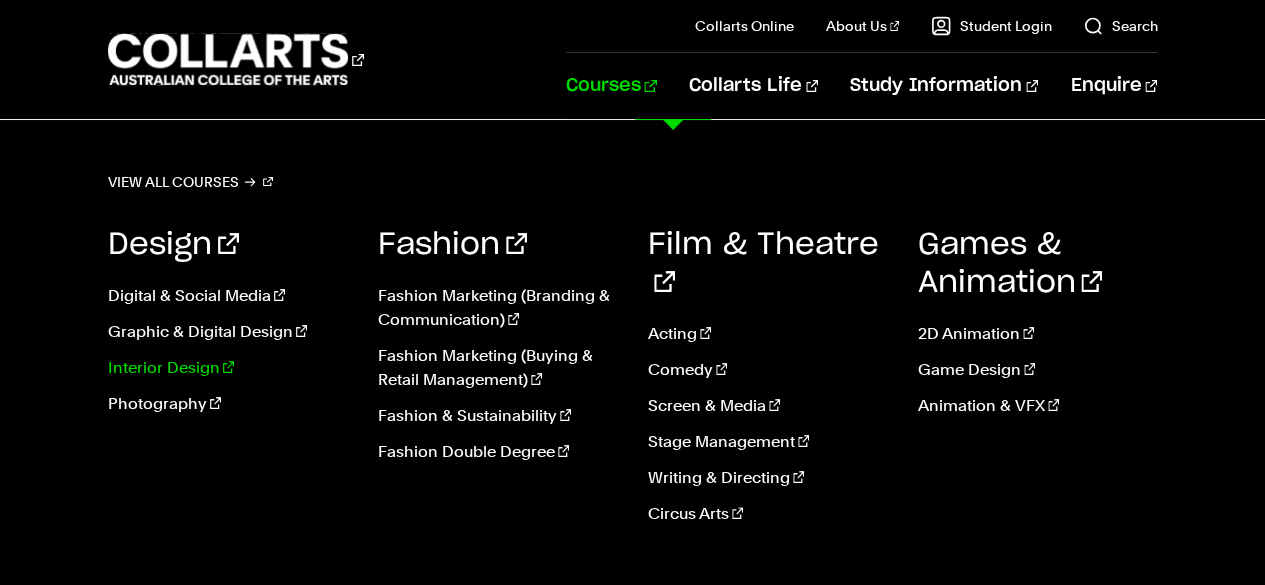 click on "Interior Design" at bounding box center (228, 368) 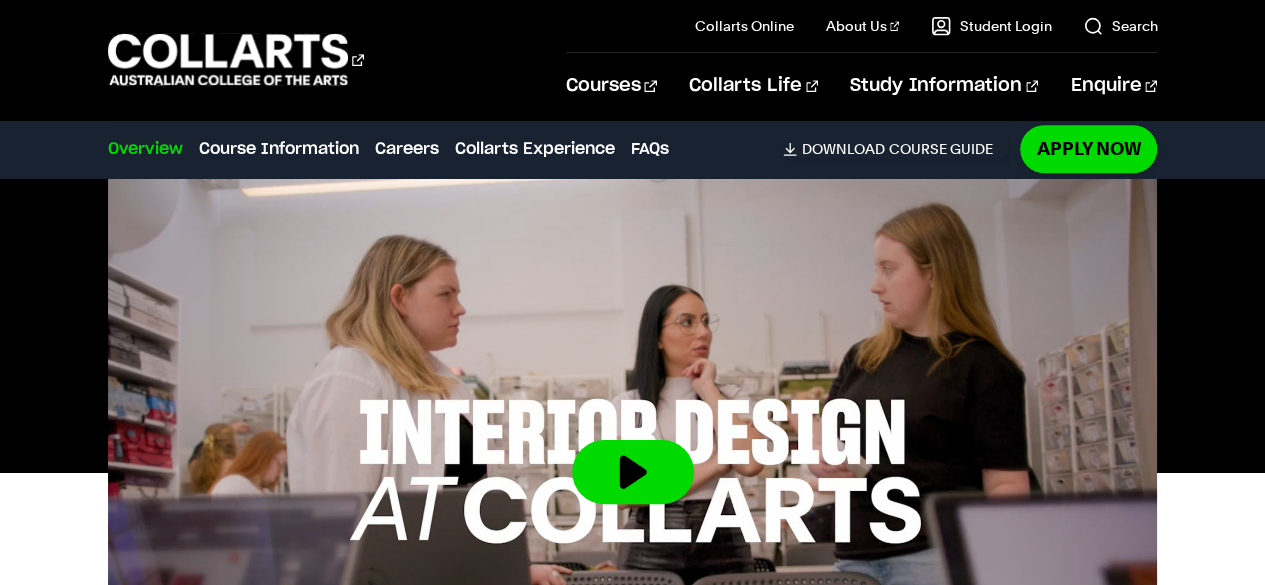 scroll, scrollTop: 0, scrollLeft: 0, axis: both 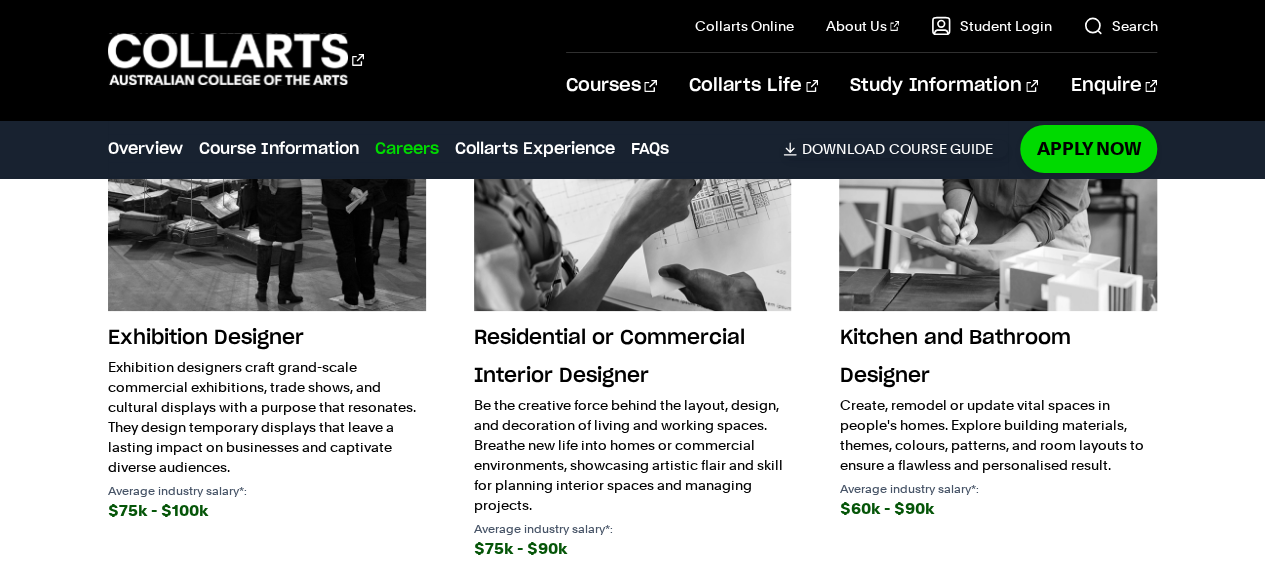 click on "Average industry salary*:" at bounding box center (267, 491) 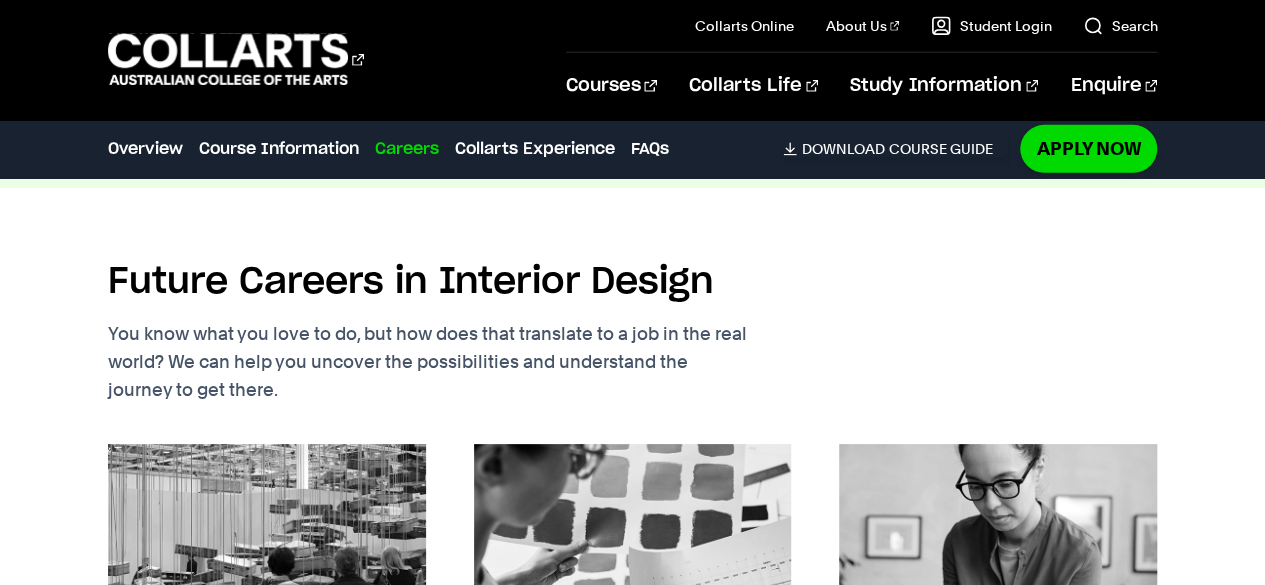scroll, scrollTop: 3116, scrollLeft: 0, axis: vertical 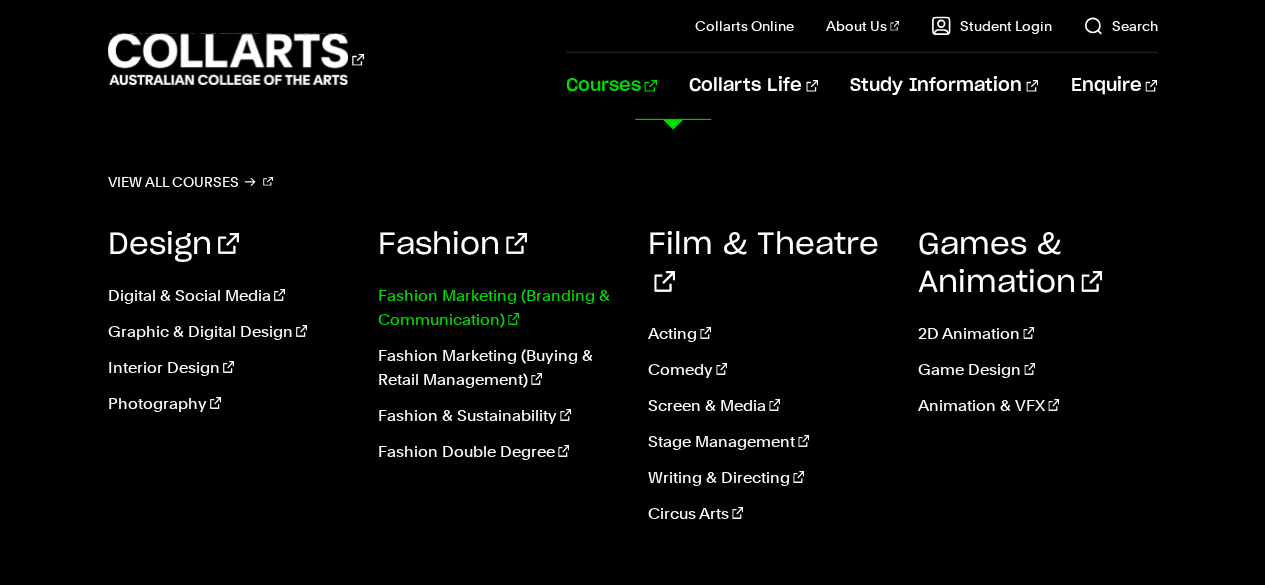 click on "Fashion Marketing (Branding & Communication)" at bounding box center (498, 308) 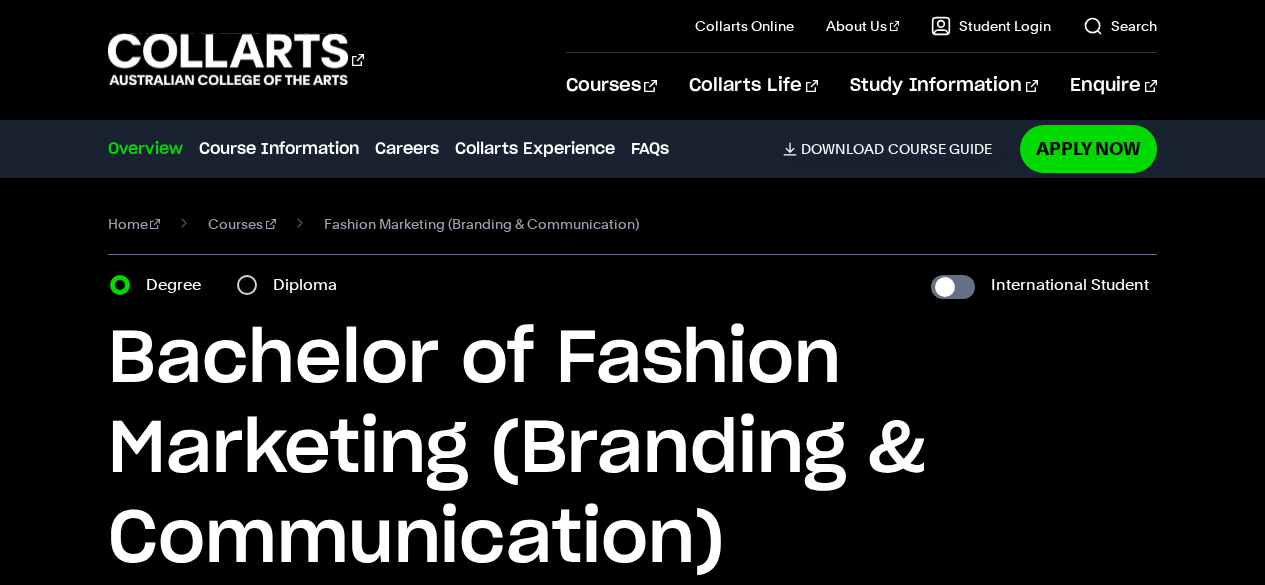 scroll, scrollTop: 0, scrollLeft: 0, axis: both 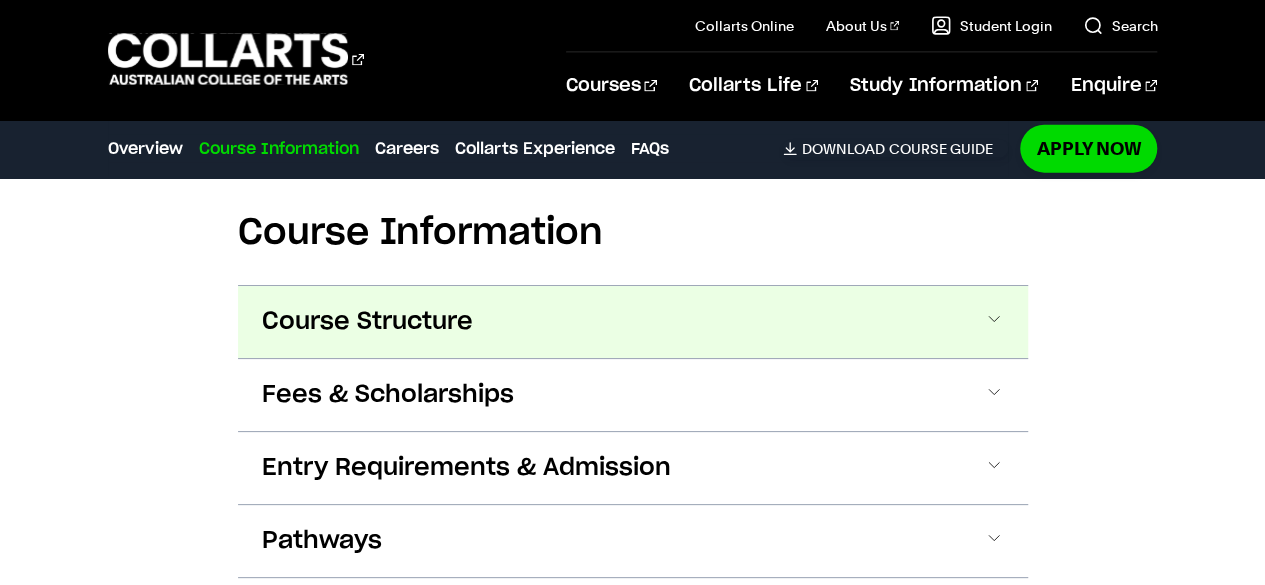 click on "Course Structure" at bounding box center (367, 322) 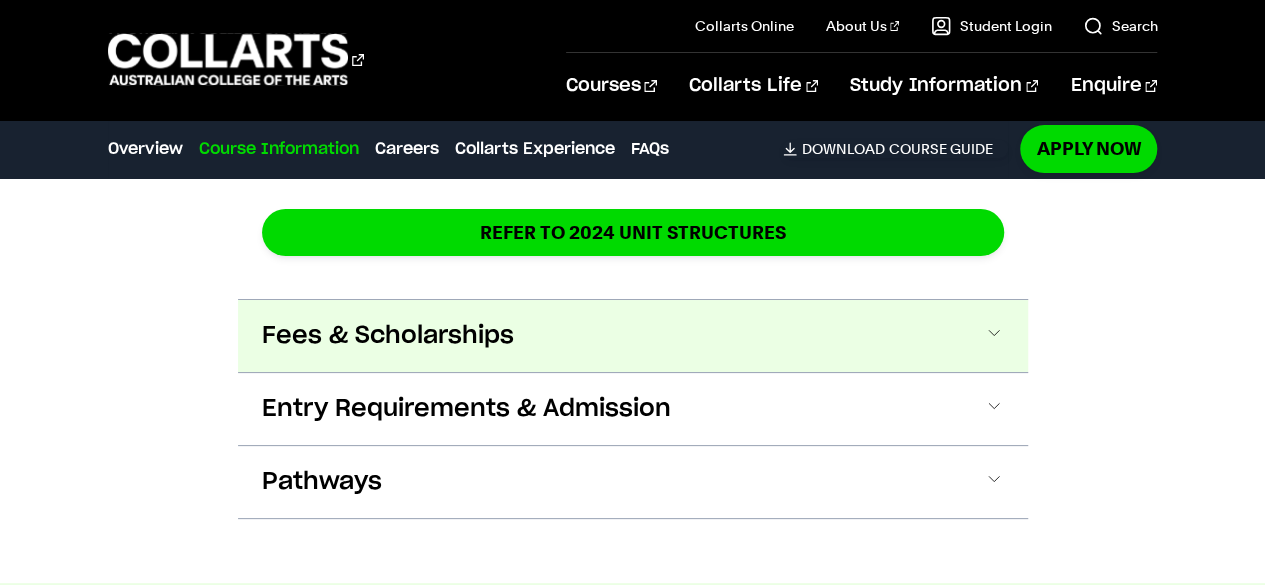 scroll, scrollTop: 3962, scrollLeft: 0, axis: vertical 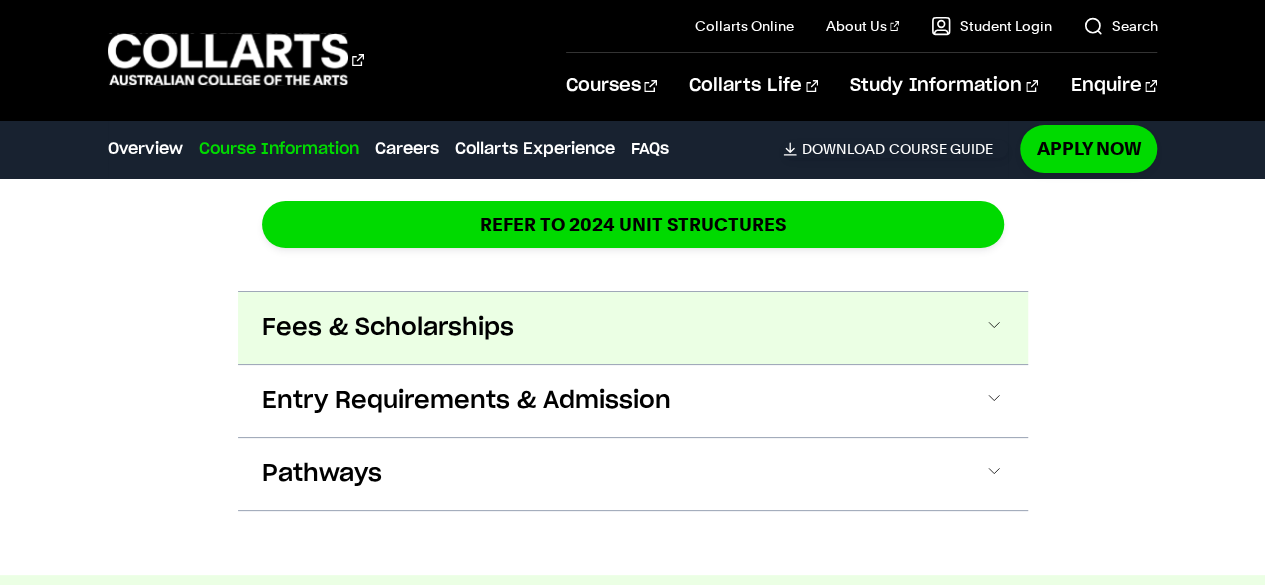 click on "Fees & Scholarships" at bounding box center [633, 328] 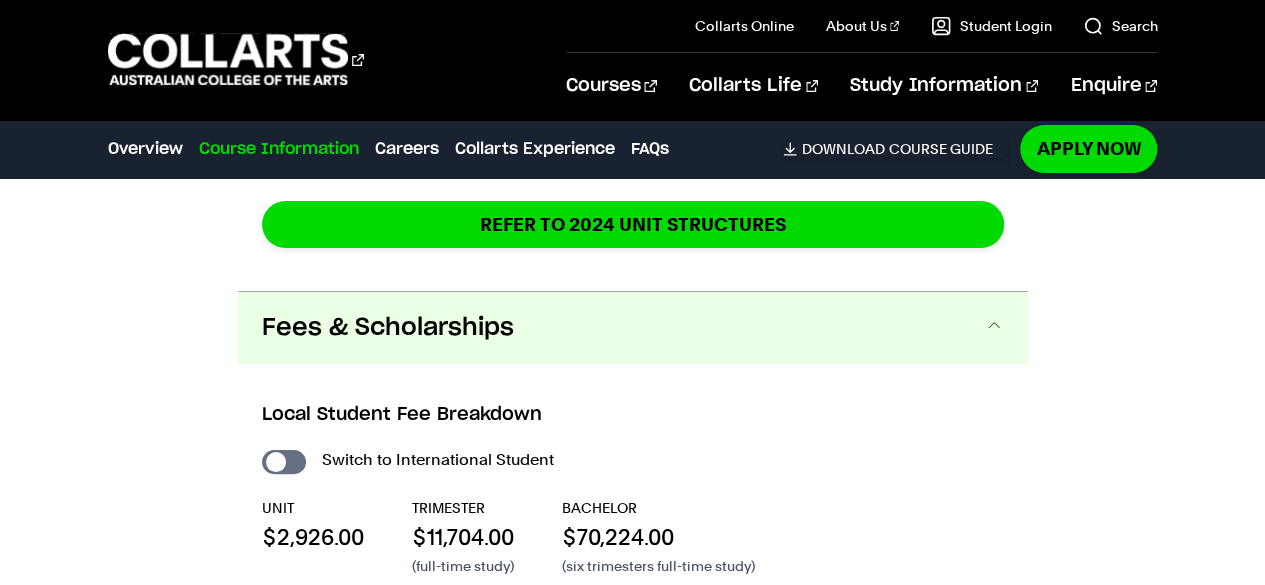 scroll, scrollTop: 4044, scrollLeft: 0, axis: vertical 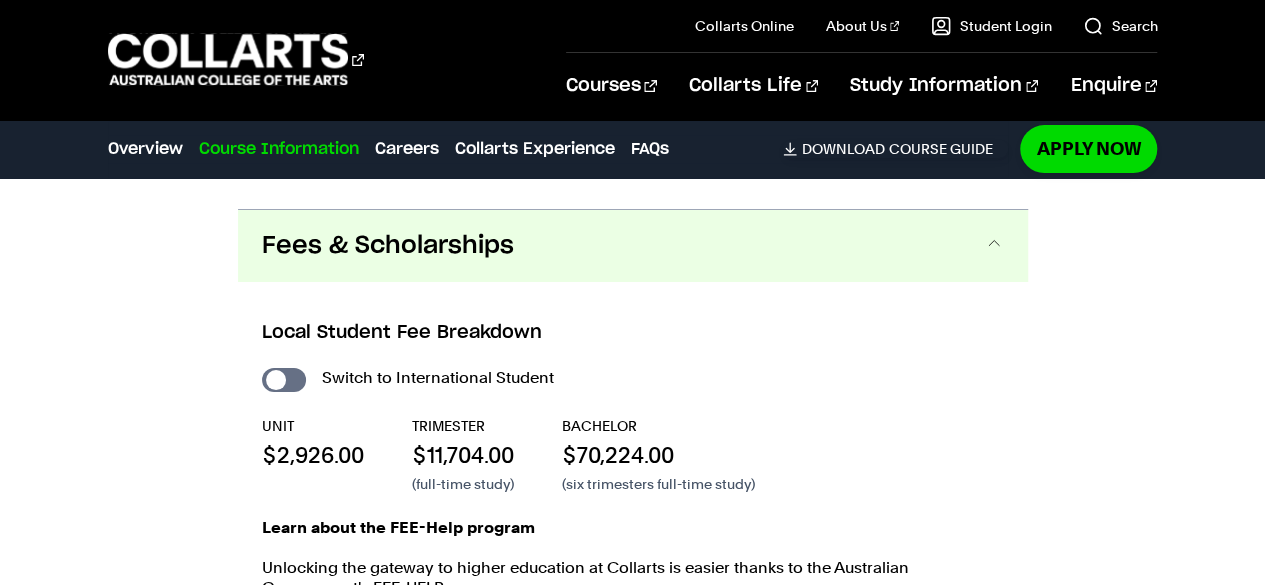 click on "Switch to International Student" at bounding box center [633, 378] 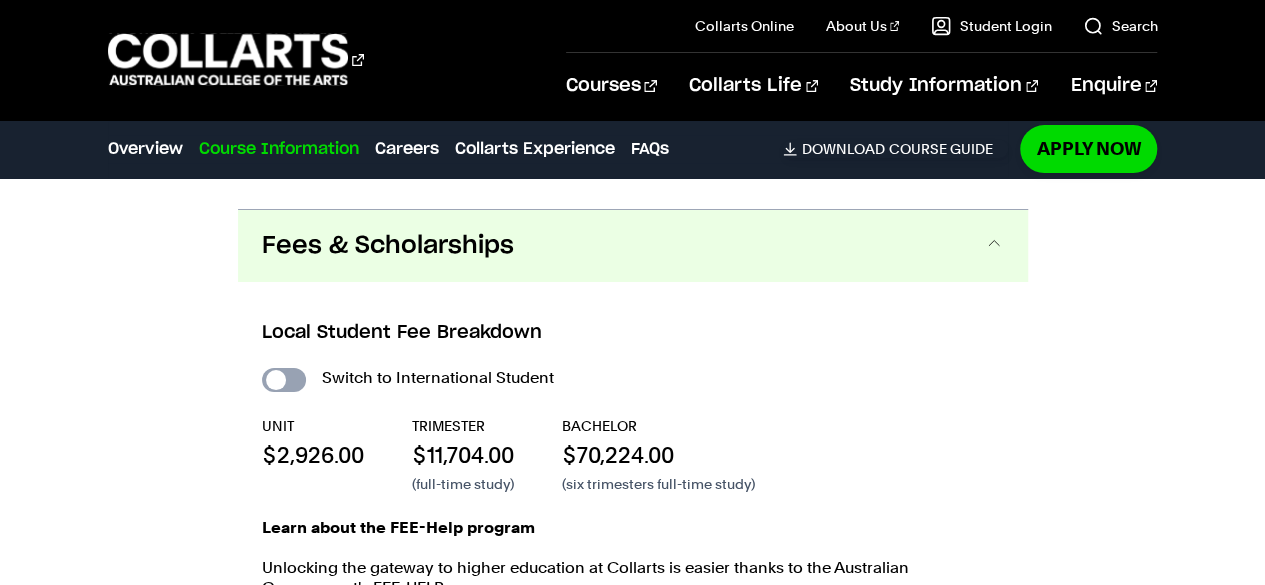 drag, startPoint x: 304, startPoint y: 357, endPoint x: 291, endPoint y: 353, distance: 13.601471 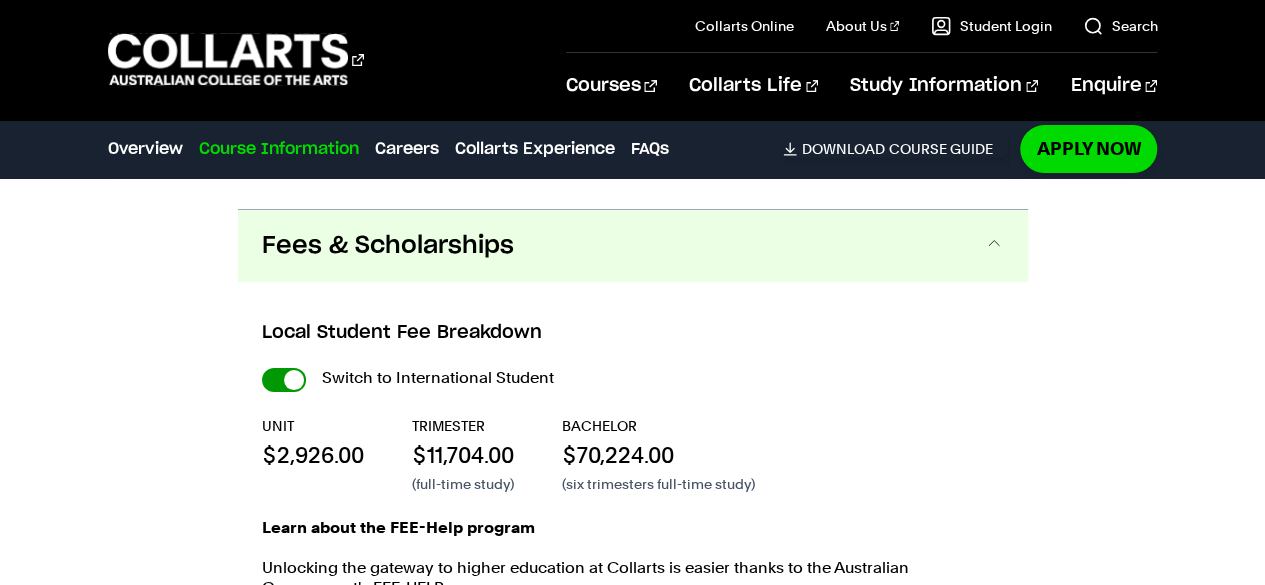 checkbox on "true" 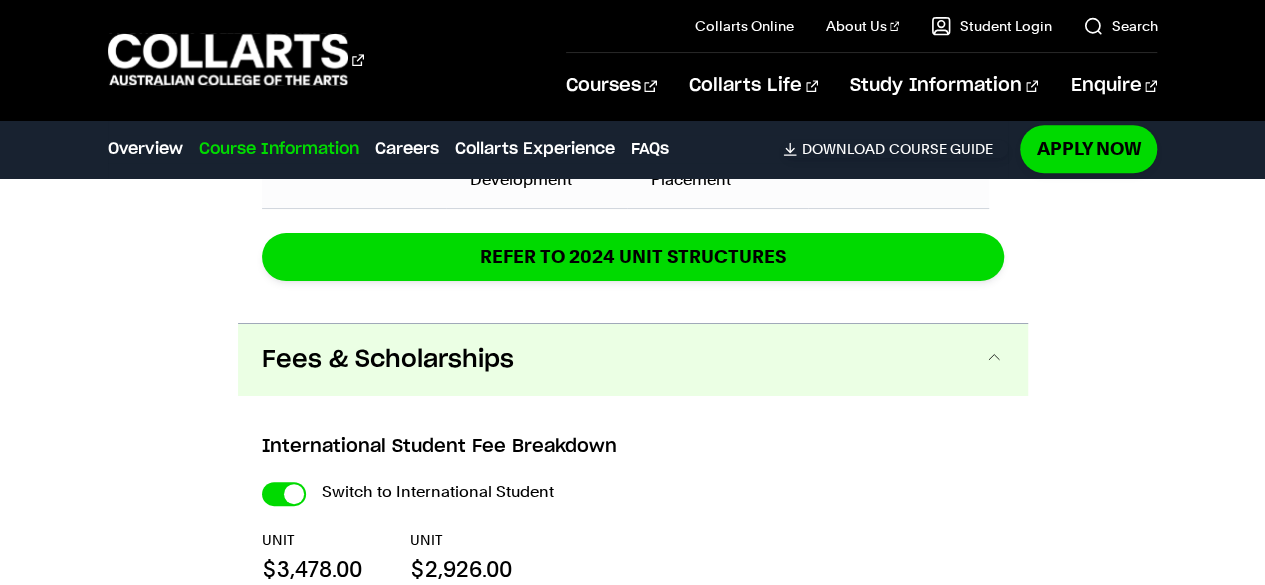 scroll, scrollTop: 4562, scrollLeft: 0, axis: vertical 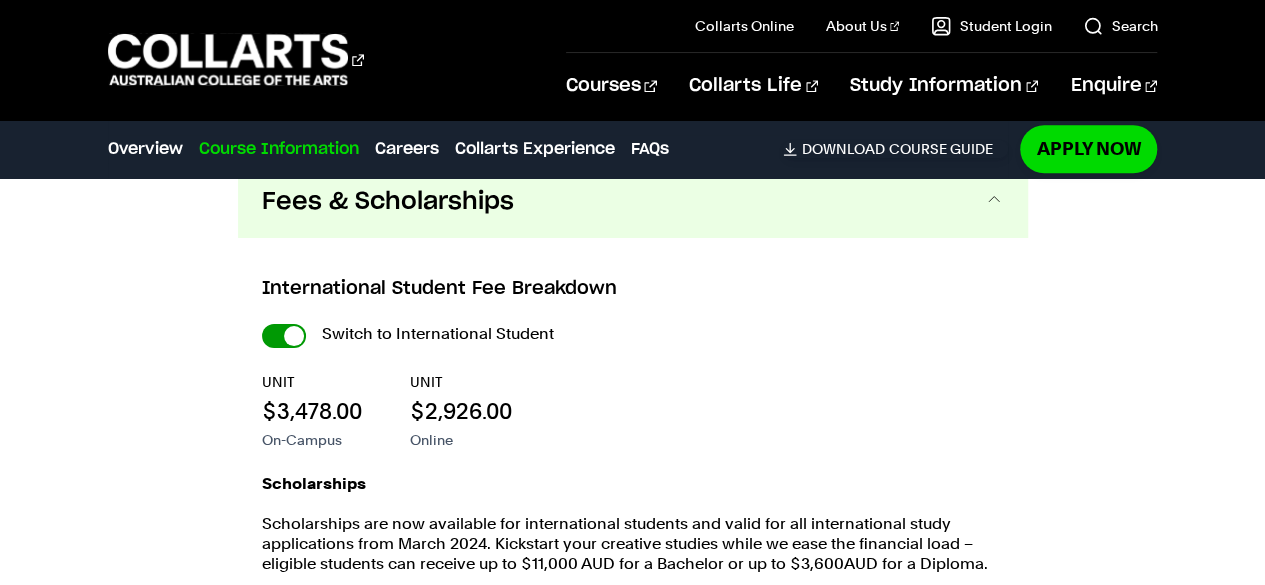 click on "International Student" at bounding box center (0, 0) 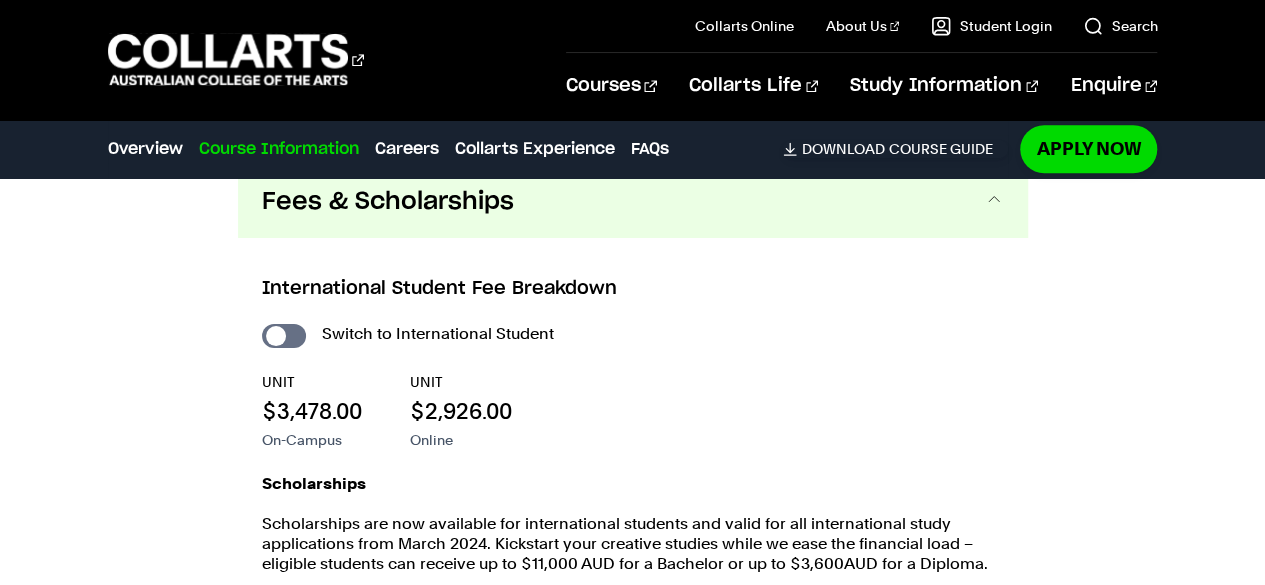 checkbox on "false" 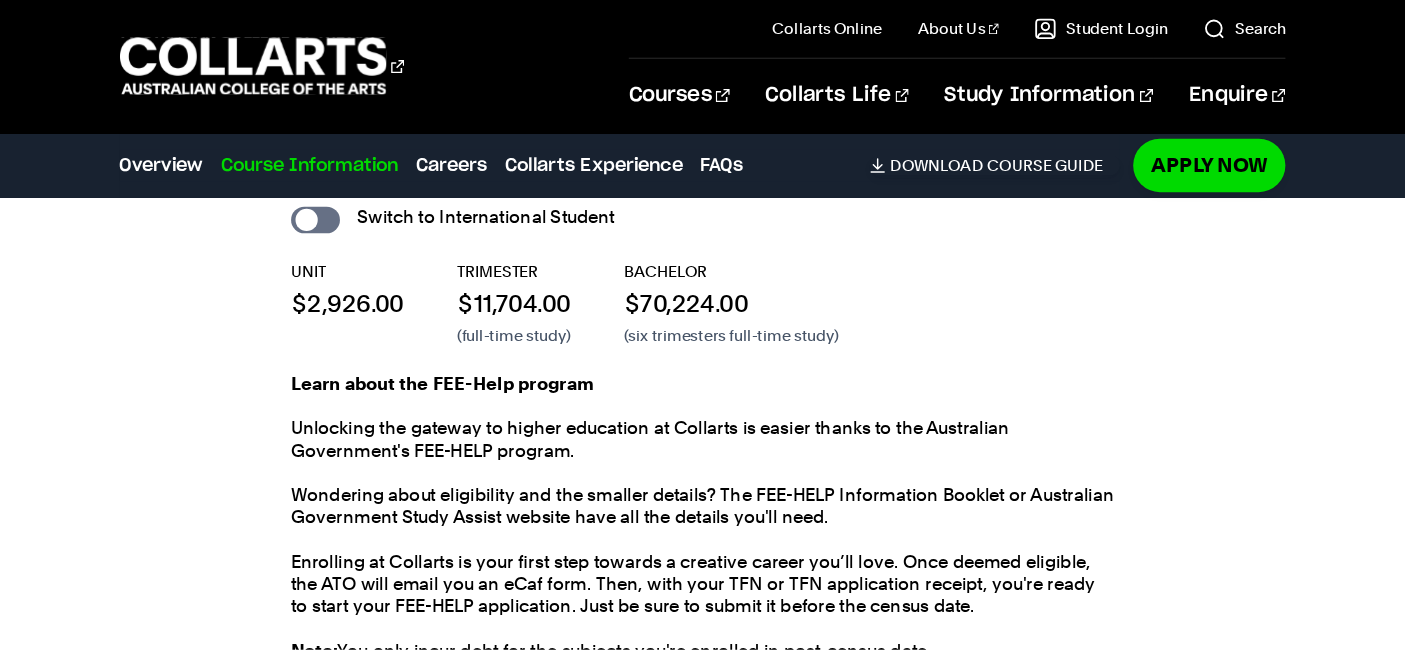 scroll, scrollTop: 4225, scrollLeft: 0, axis: vertical 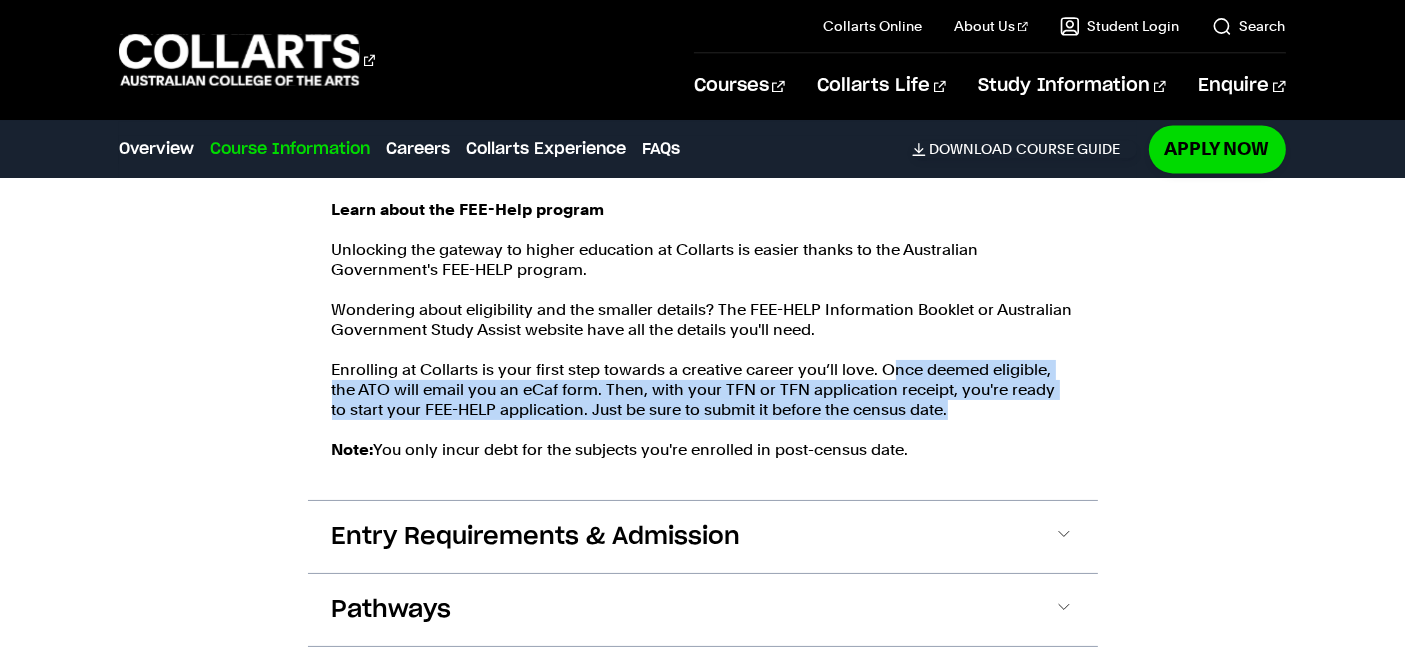 drag, startPoint x: 1254, startPoint y: 1, endPoint x: 1048, endPoint y: 383, distance: 434.0046 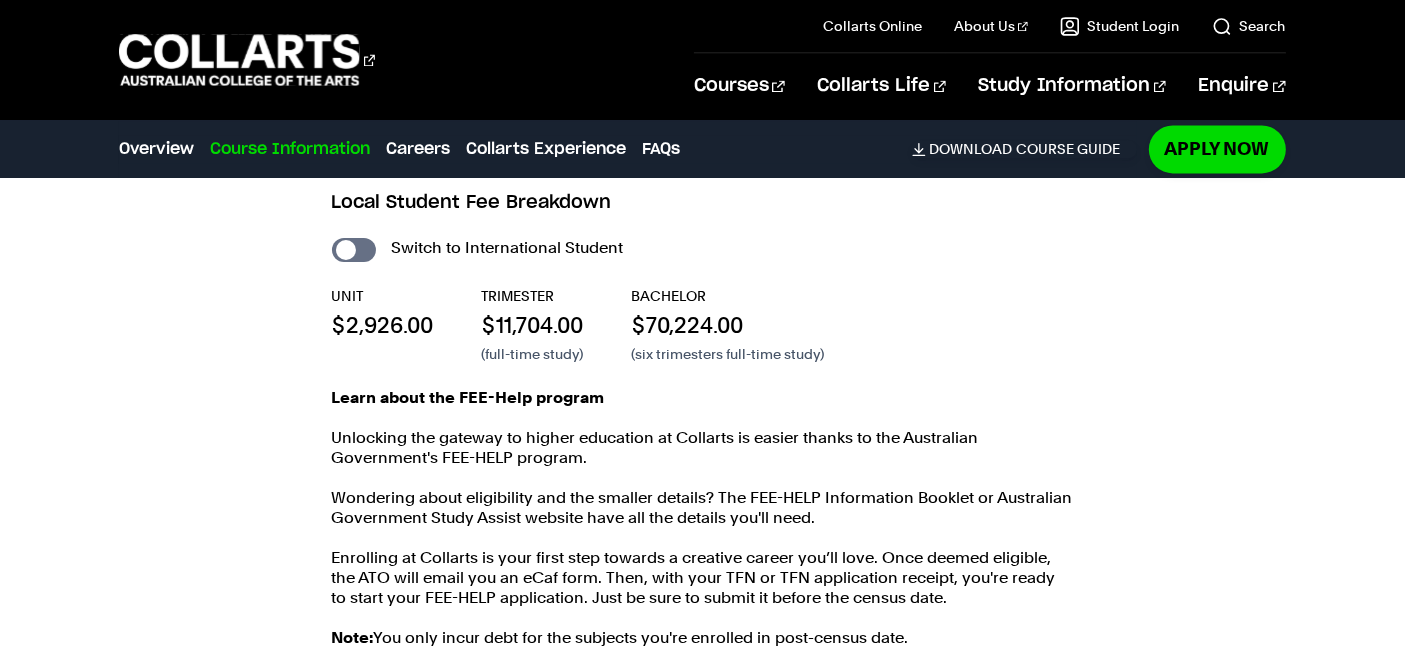 click on "Course Information
Course Structure
Bachelor of Fashion Marketing: Branding & Communication
The bachelor degree can be completed in six trimesters (2 years) of full-time study or part-time equivalent.
DETAILED UNIT DESCRIPTOR
First Year
Trimester 1
Trimester 2
Trimester 3
Fashion Fundamentals
SHGFN         Global Fashion Narratives
SHFPL Fashion Product Lifecycle
FMCOM3" at bounding box center [702, -448] 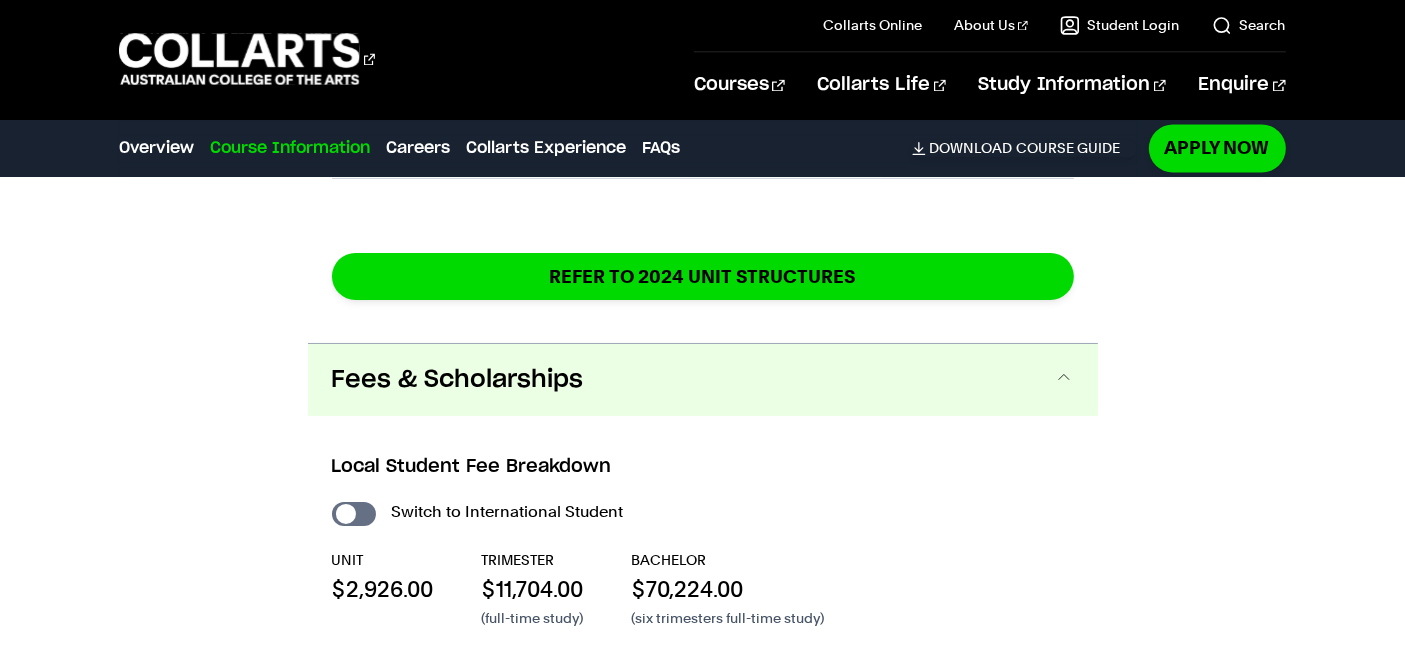 scroll, scrollTop: 3801, scrollLeft: 0, axis: vertical 